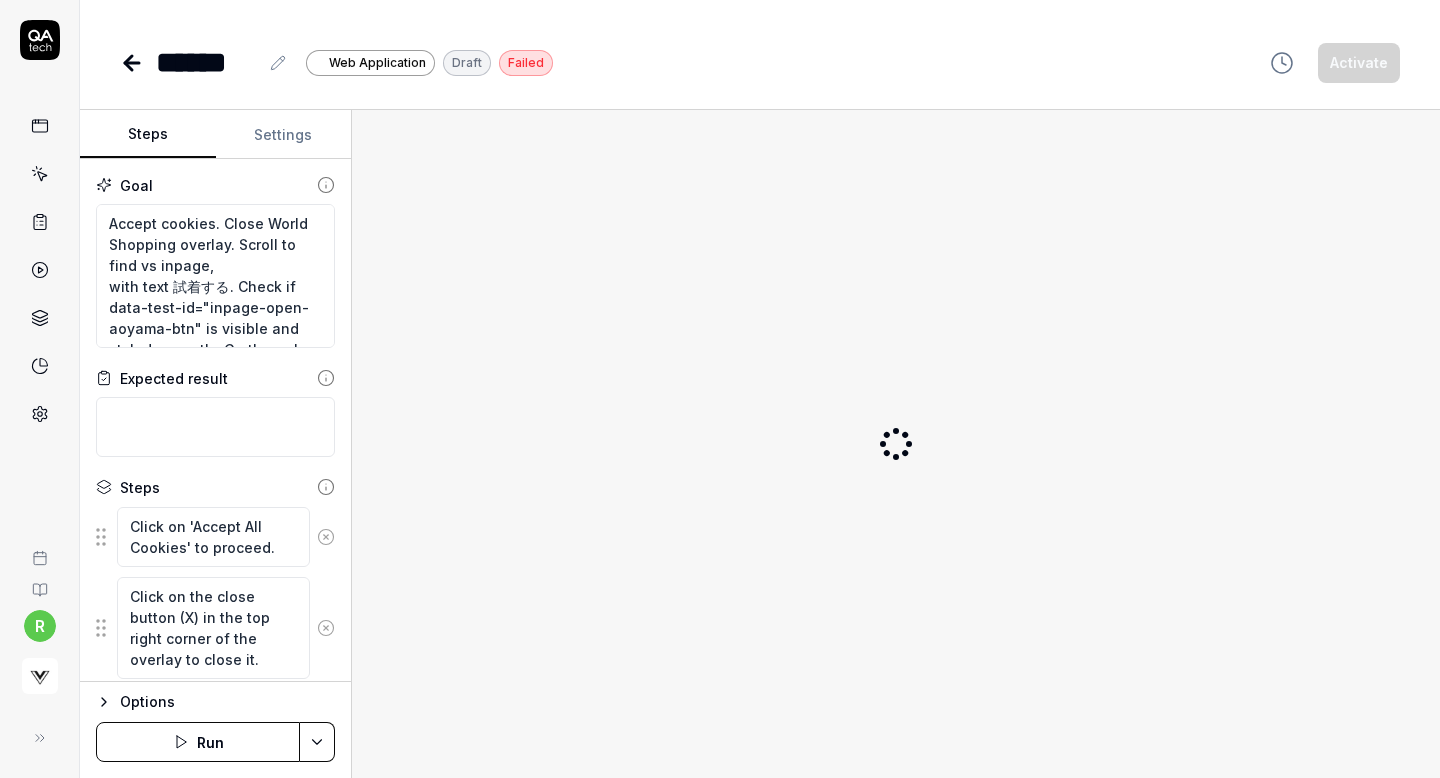 scroll, scrollTop: 0, scrollLeft: 0, axis: both 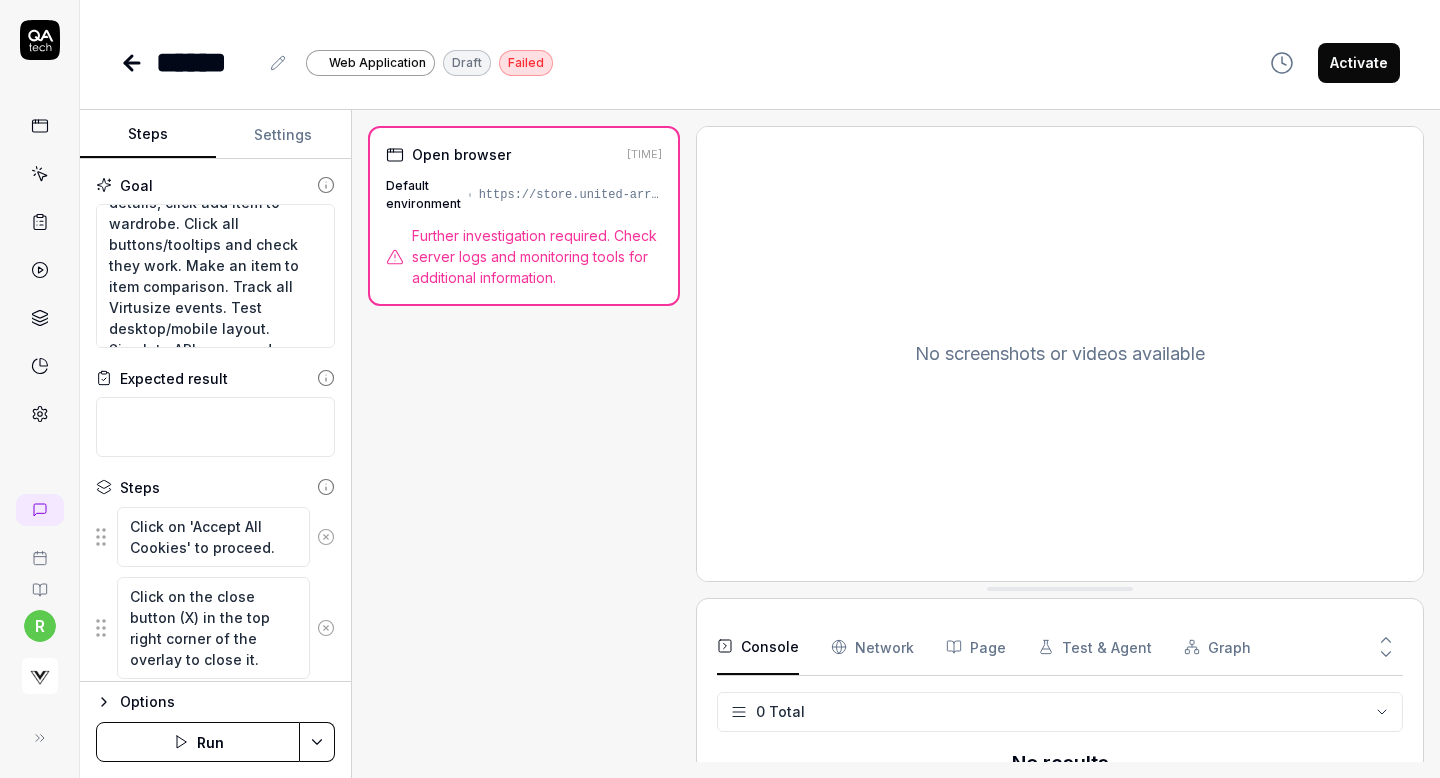 click on "Run" at bounding box center [198, 742] 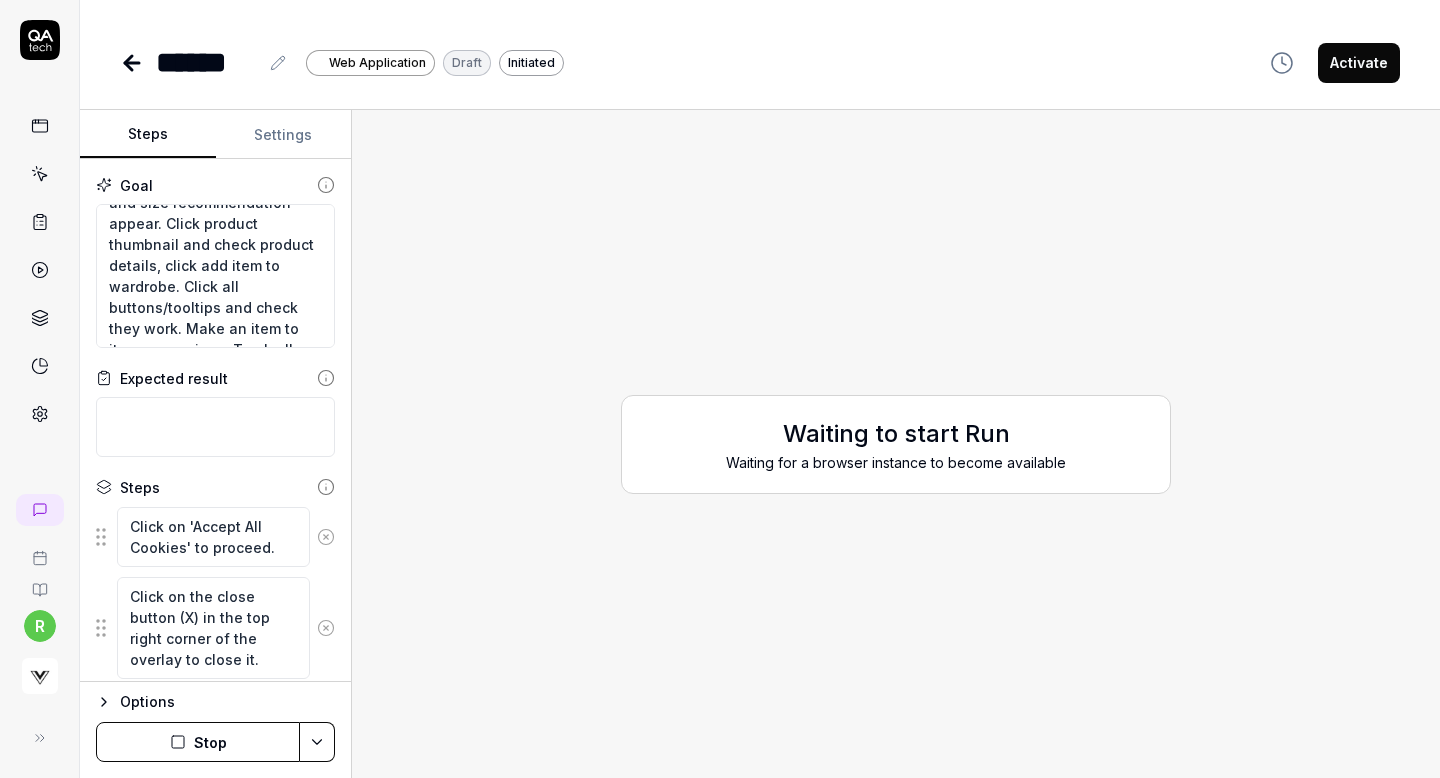 scroll, scrollTop: 229, scrollLeft: 0, axis: vertical 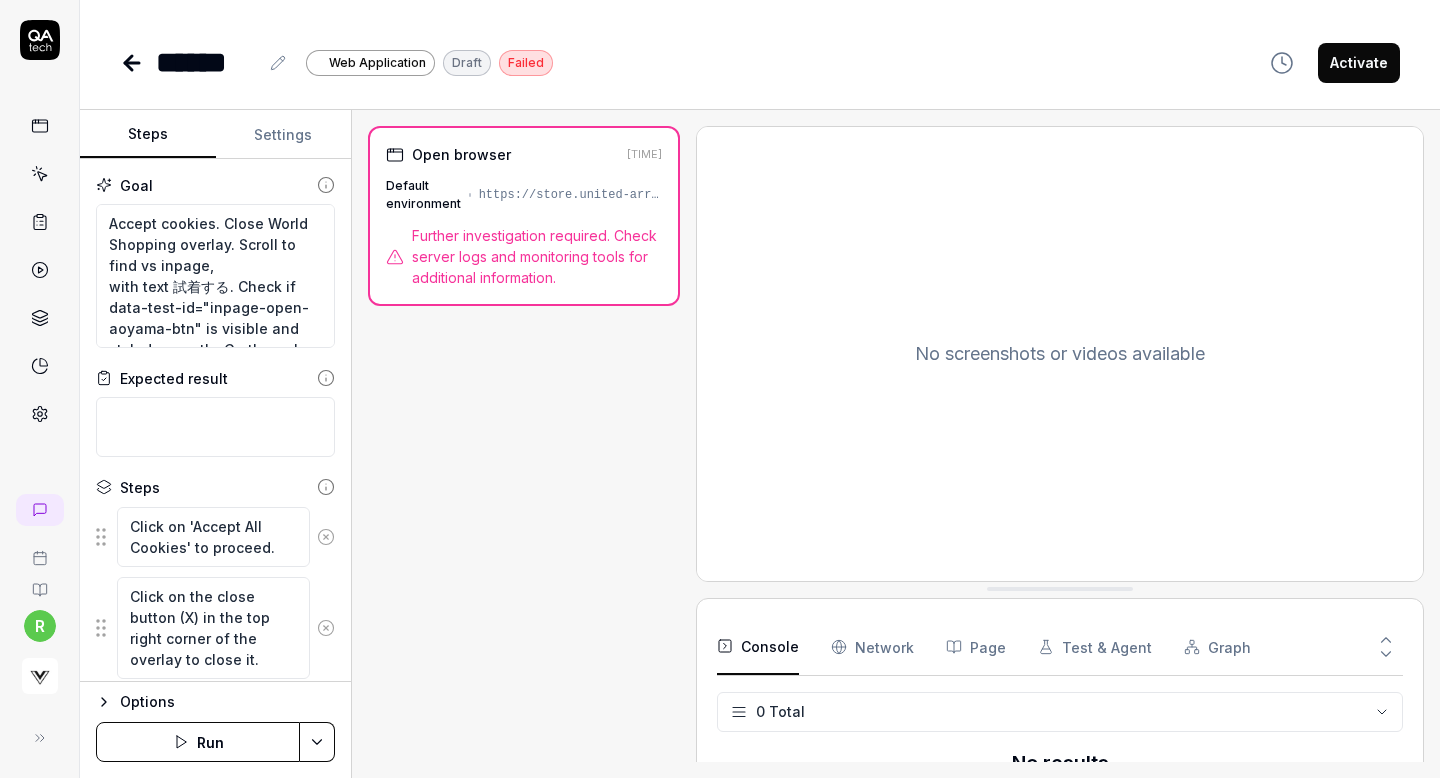 click on "Run" at bounding box center (198, 742) 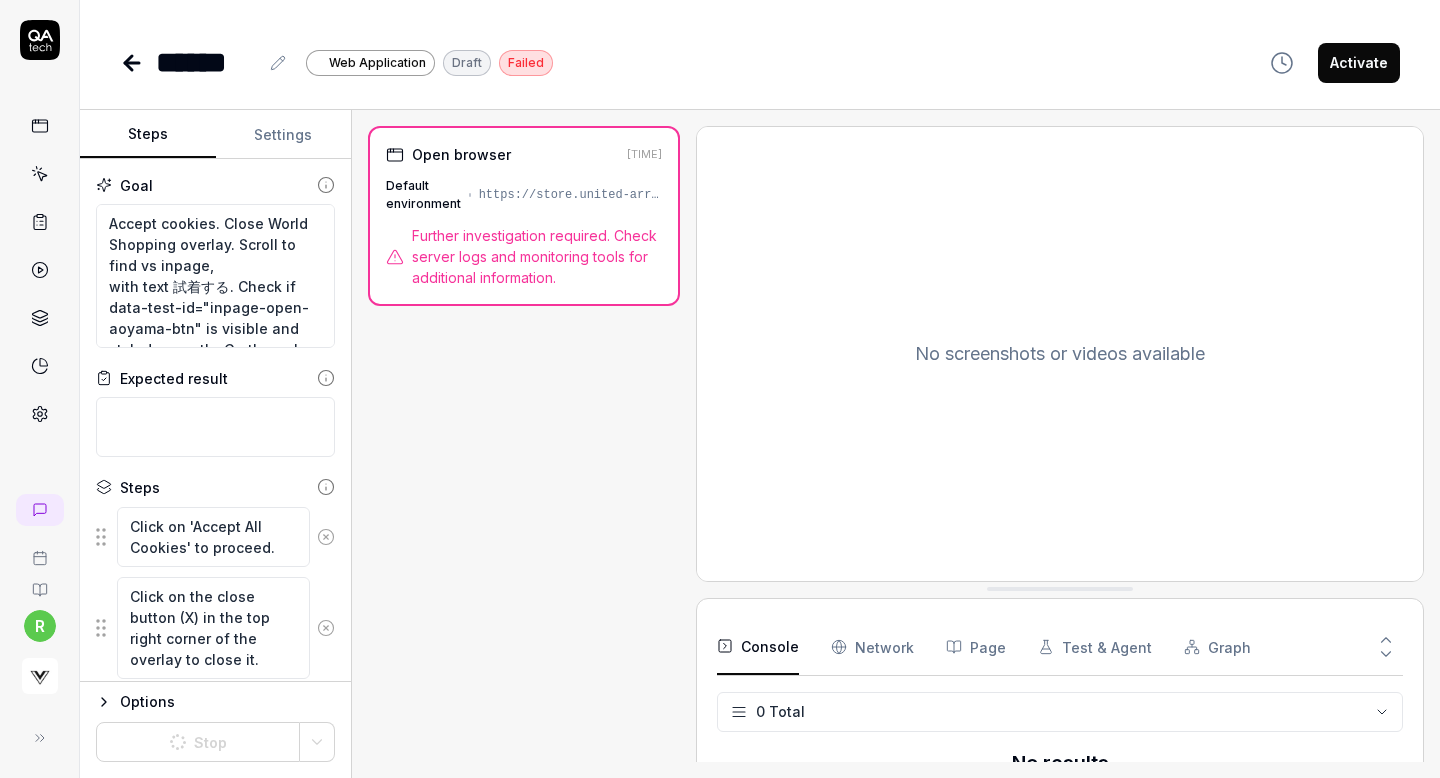 click on "****** Web Application Draft Failed Activate" at bounding box center [760, 62] 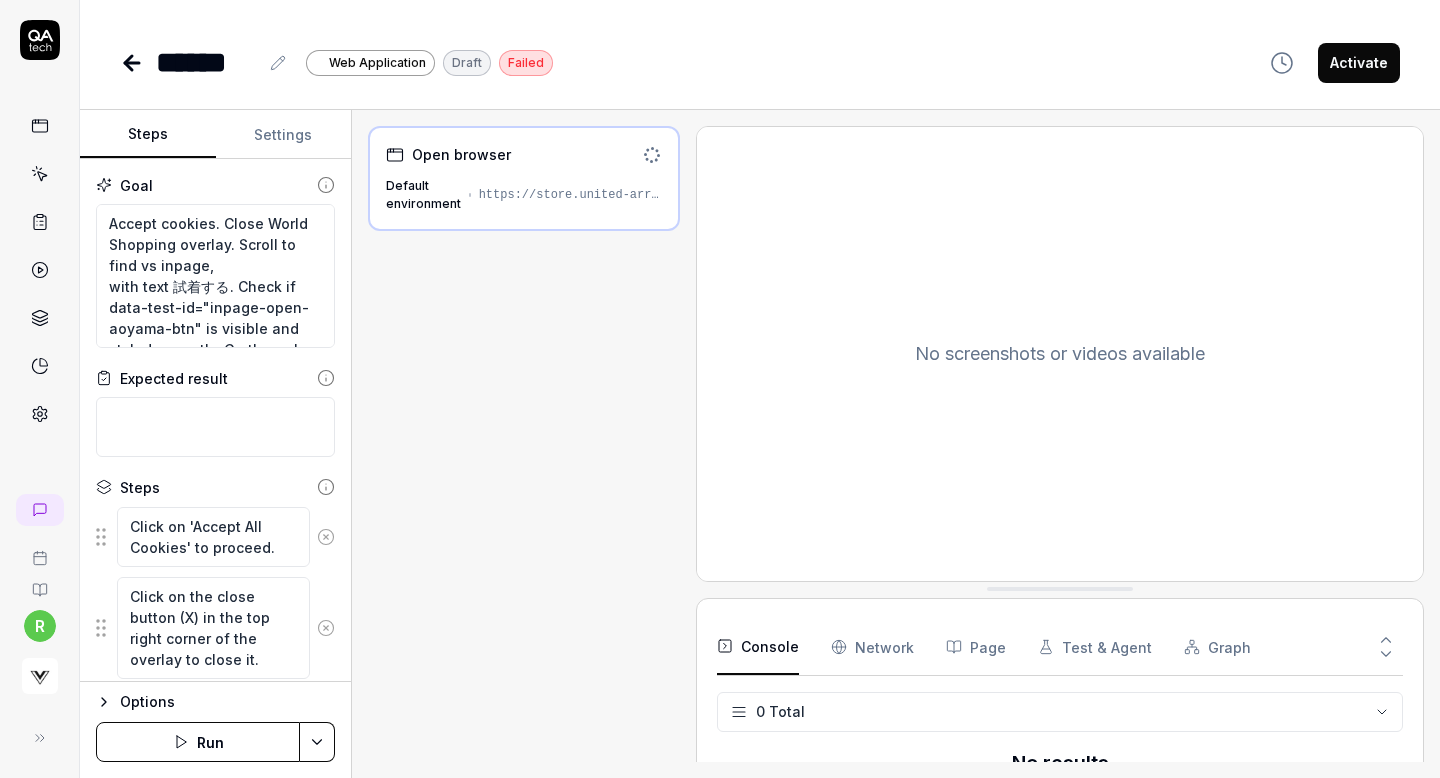 type on "*" 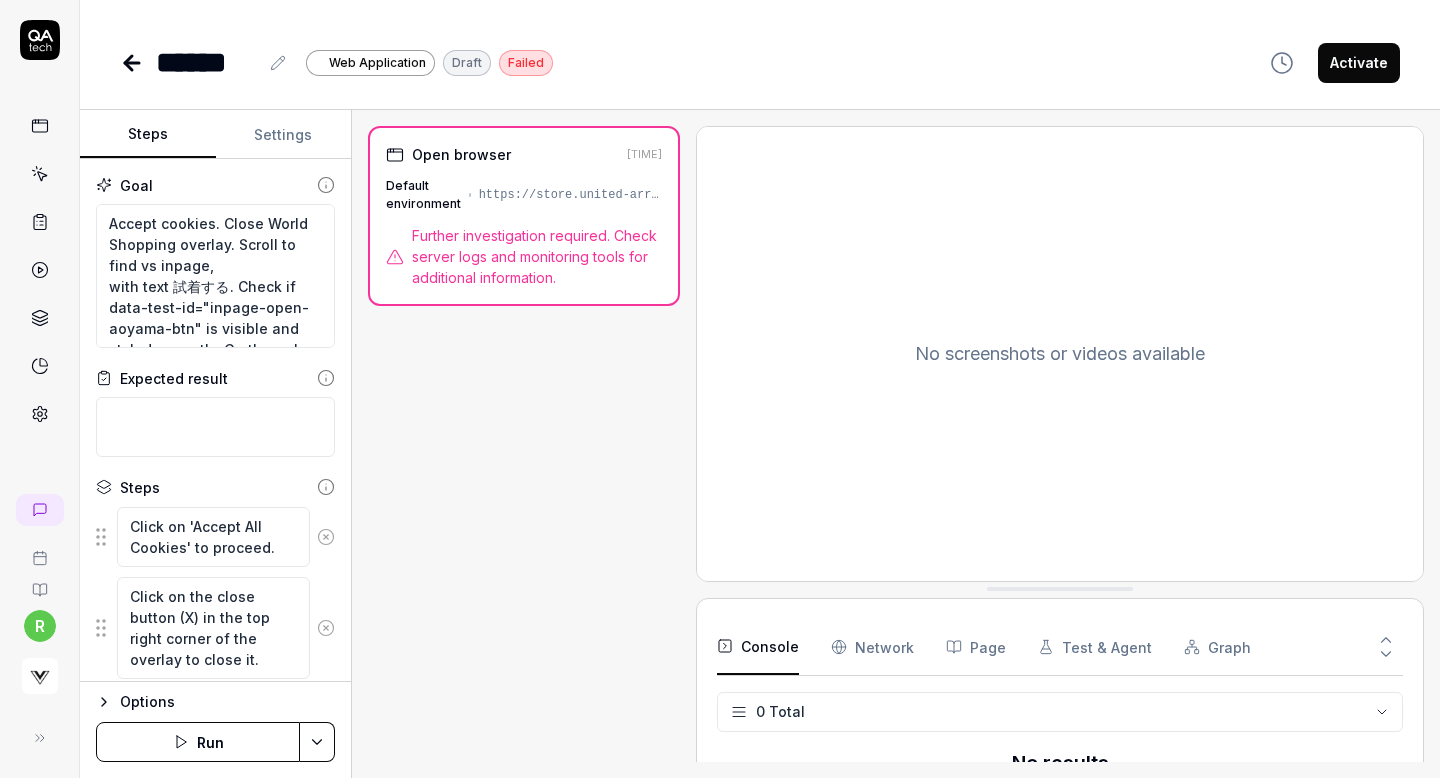 click 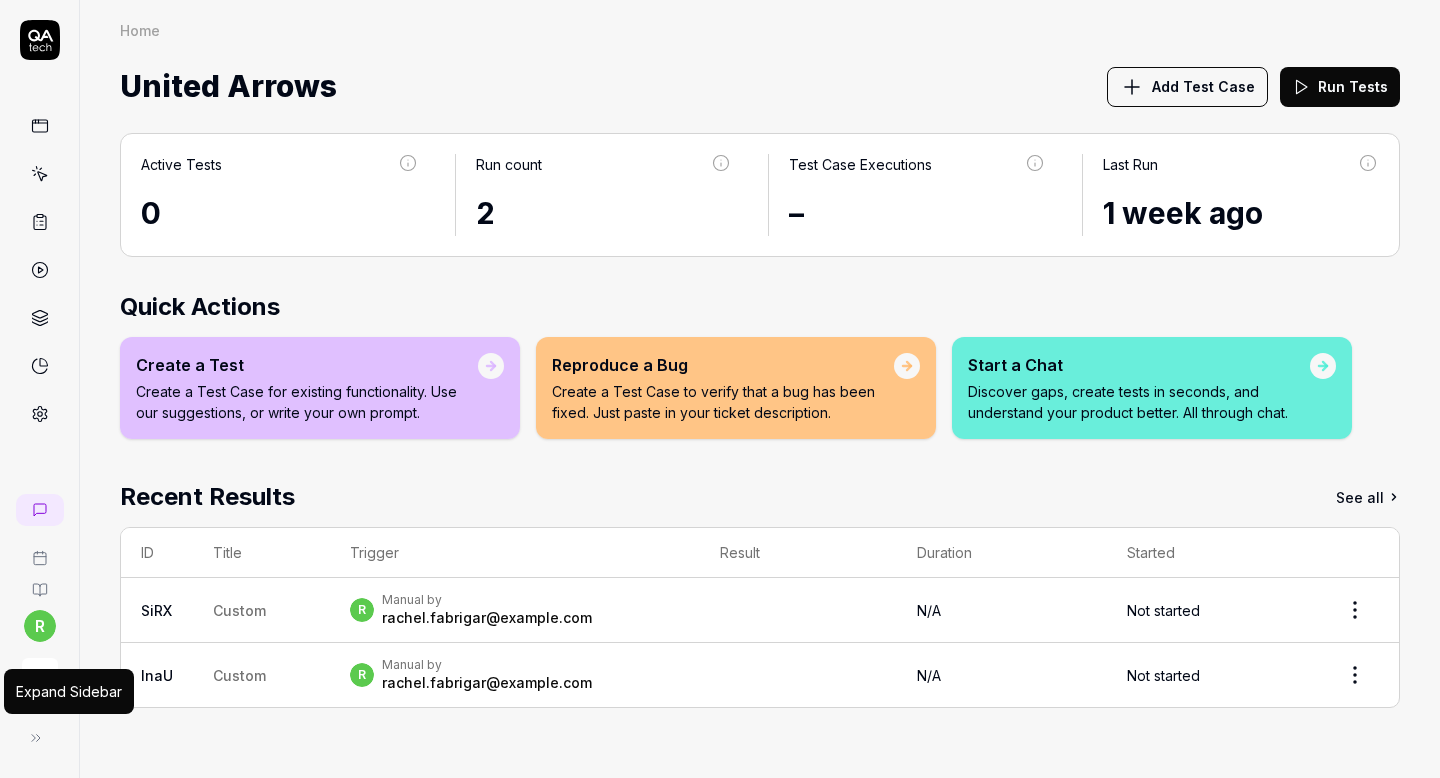 click at bounding box center (36, 738) 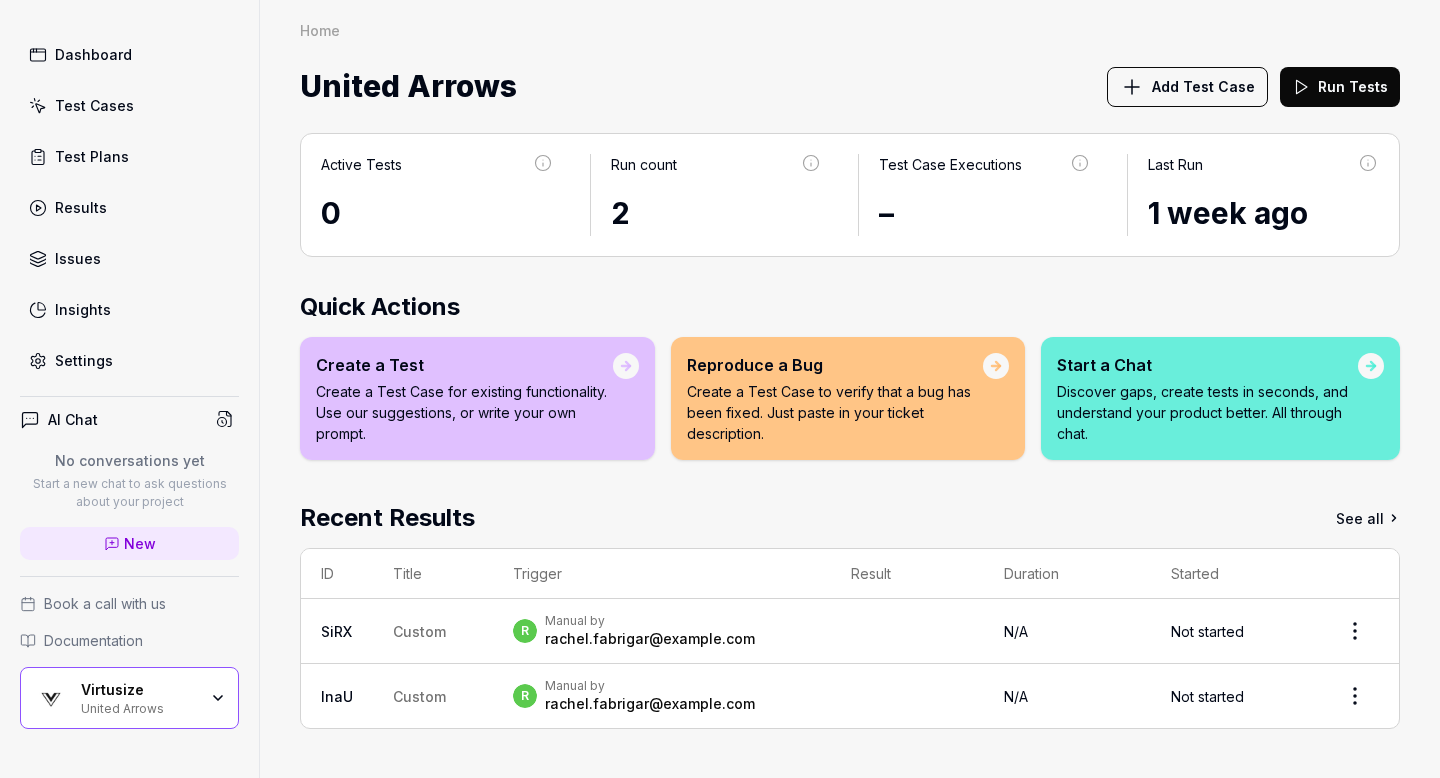 scroll, scrollTop: 121, scrollLeft: 0, axis: vertical 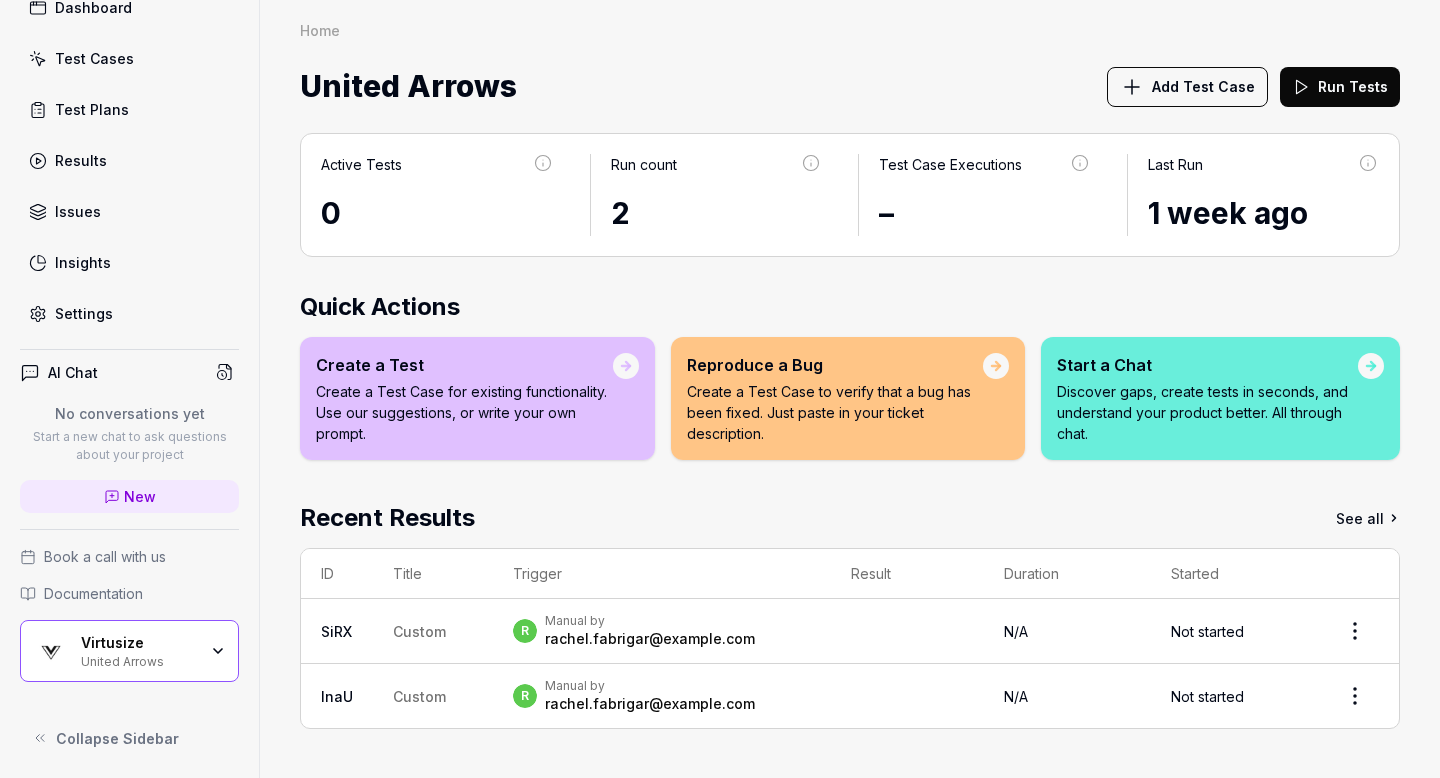 click on "Virtusize United Arrows" at bounding box center [129, 651] 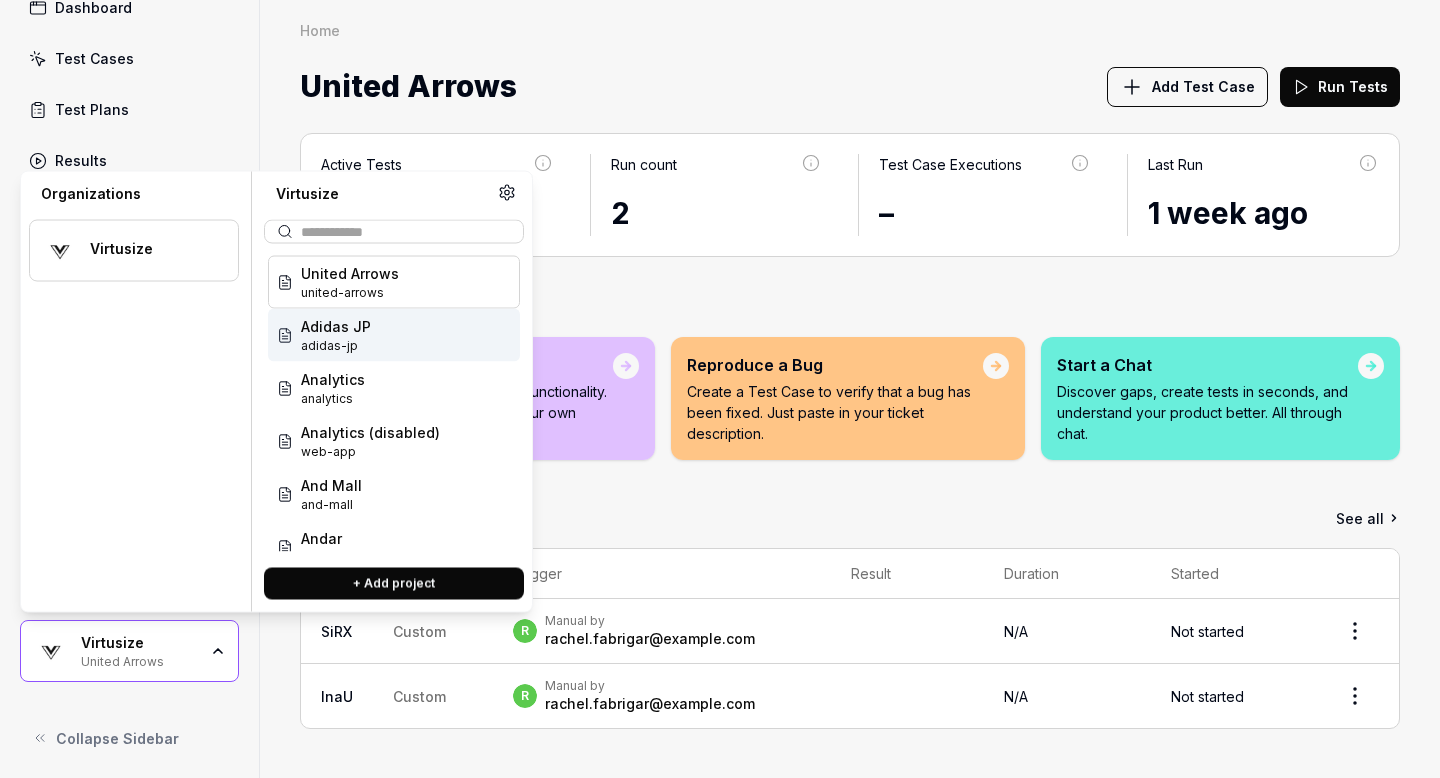 click on "Adidas JP adidas-jp" at bounding box center (394, 335) 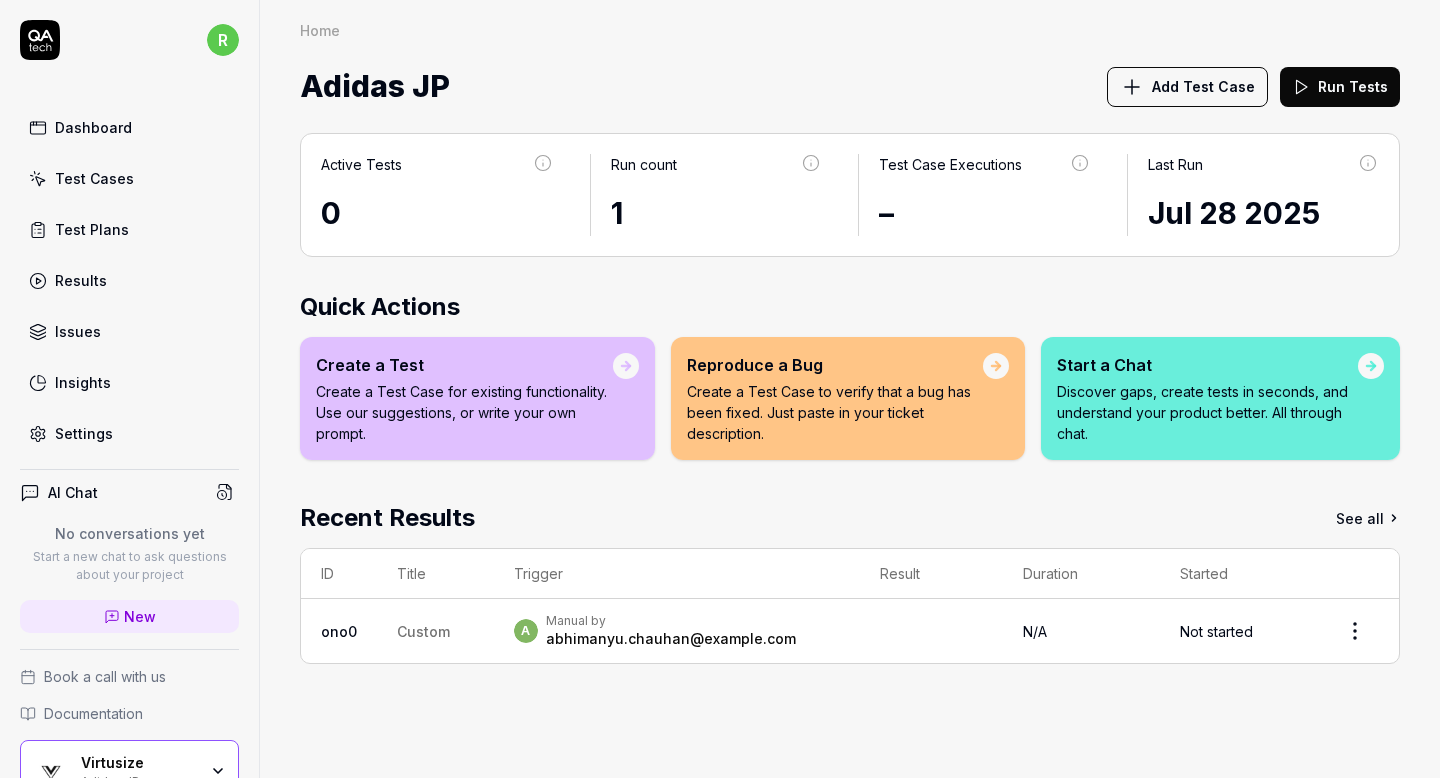 click on "Run Tests" at bounding box center [1340, 87] 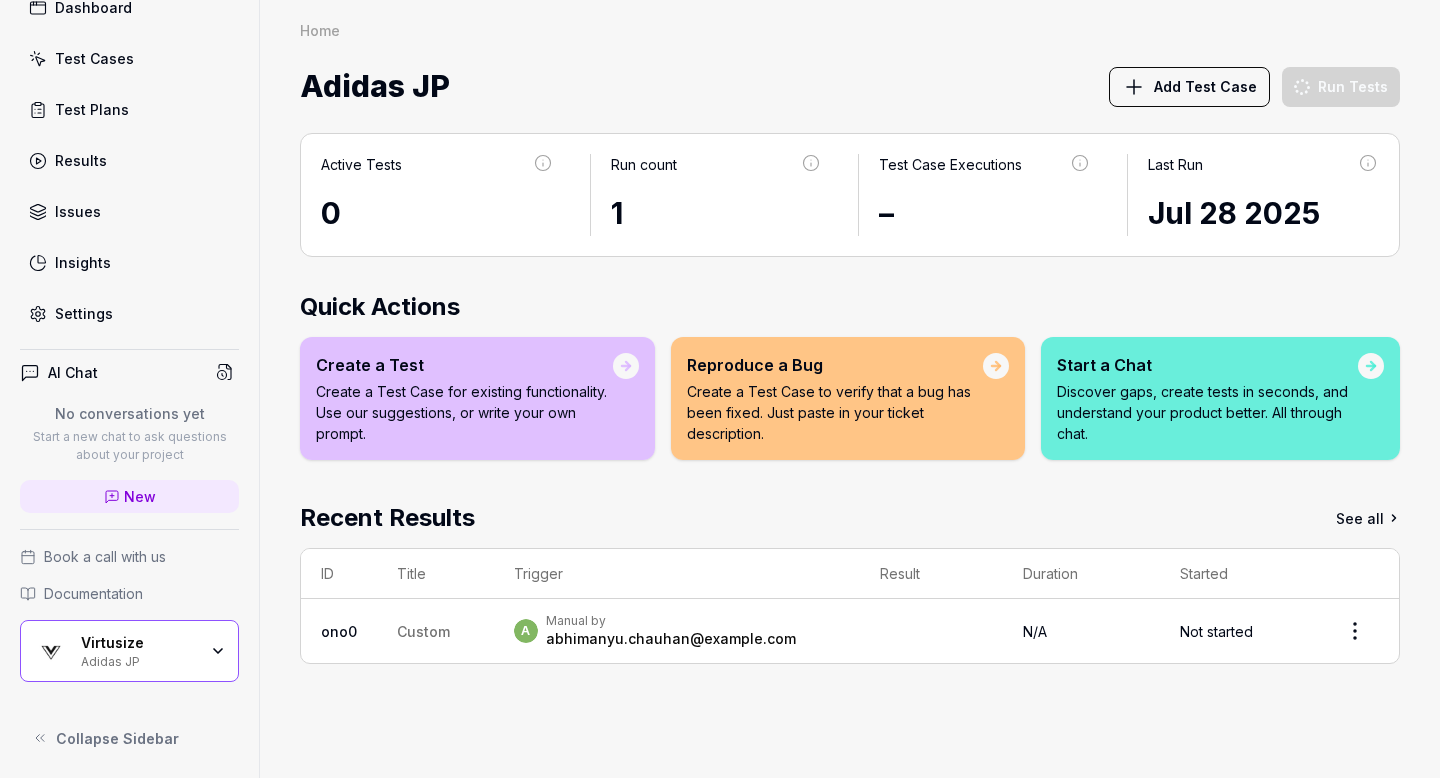 scroll, scrollTop: 121, scrollLeft: 0, axis: vertical 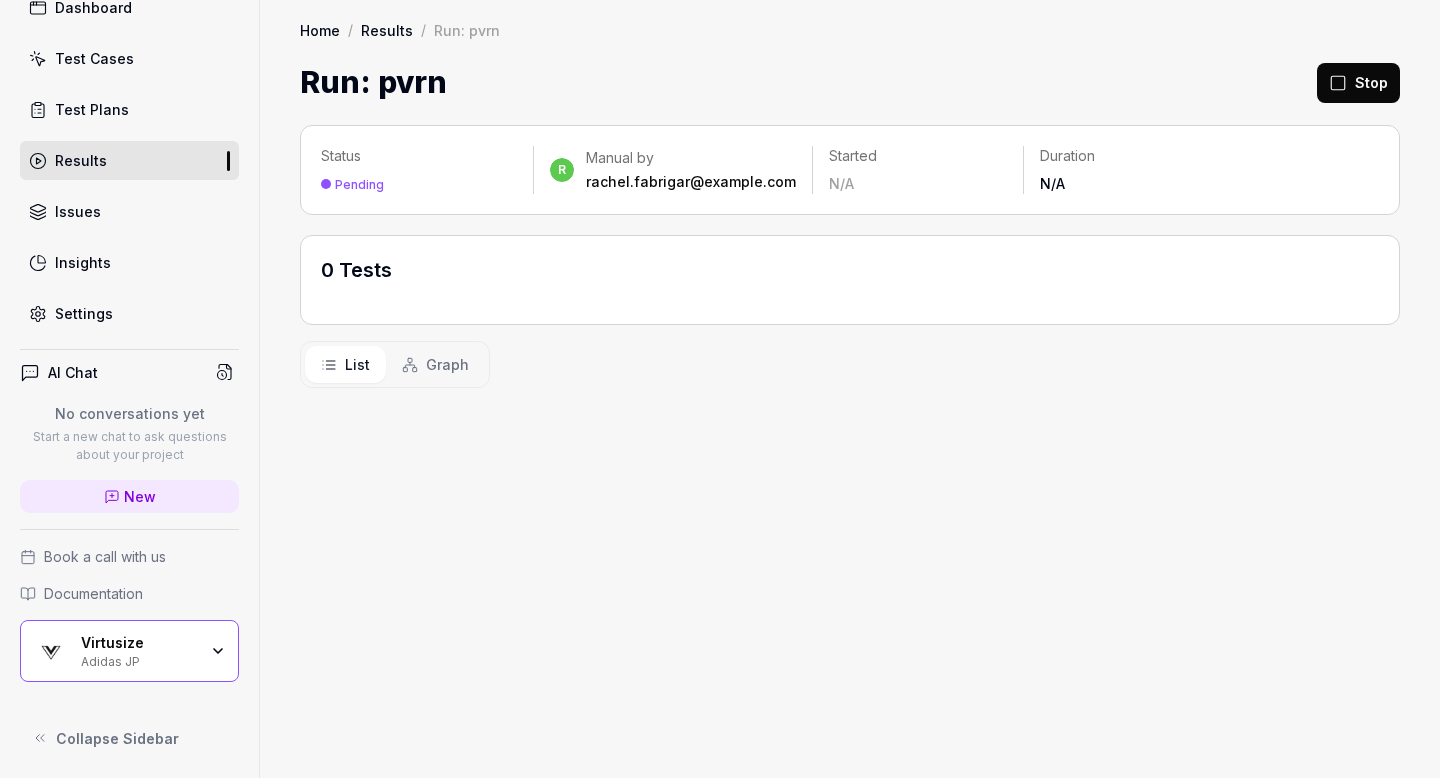 click on "Adidas JP" at bounding box center [139, 660] 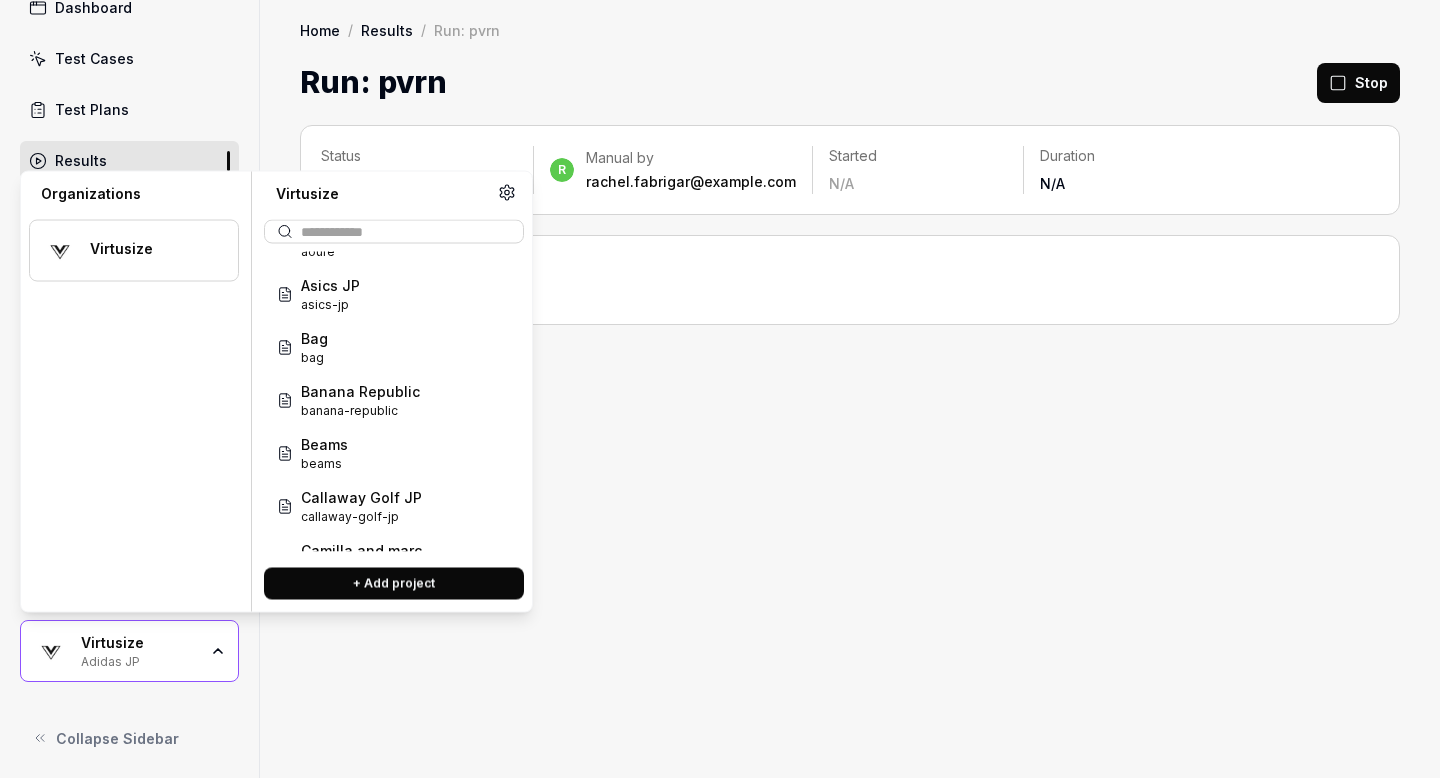 scroll, scrollTop: 321, scrollLeft: 0, axis: vertical 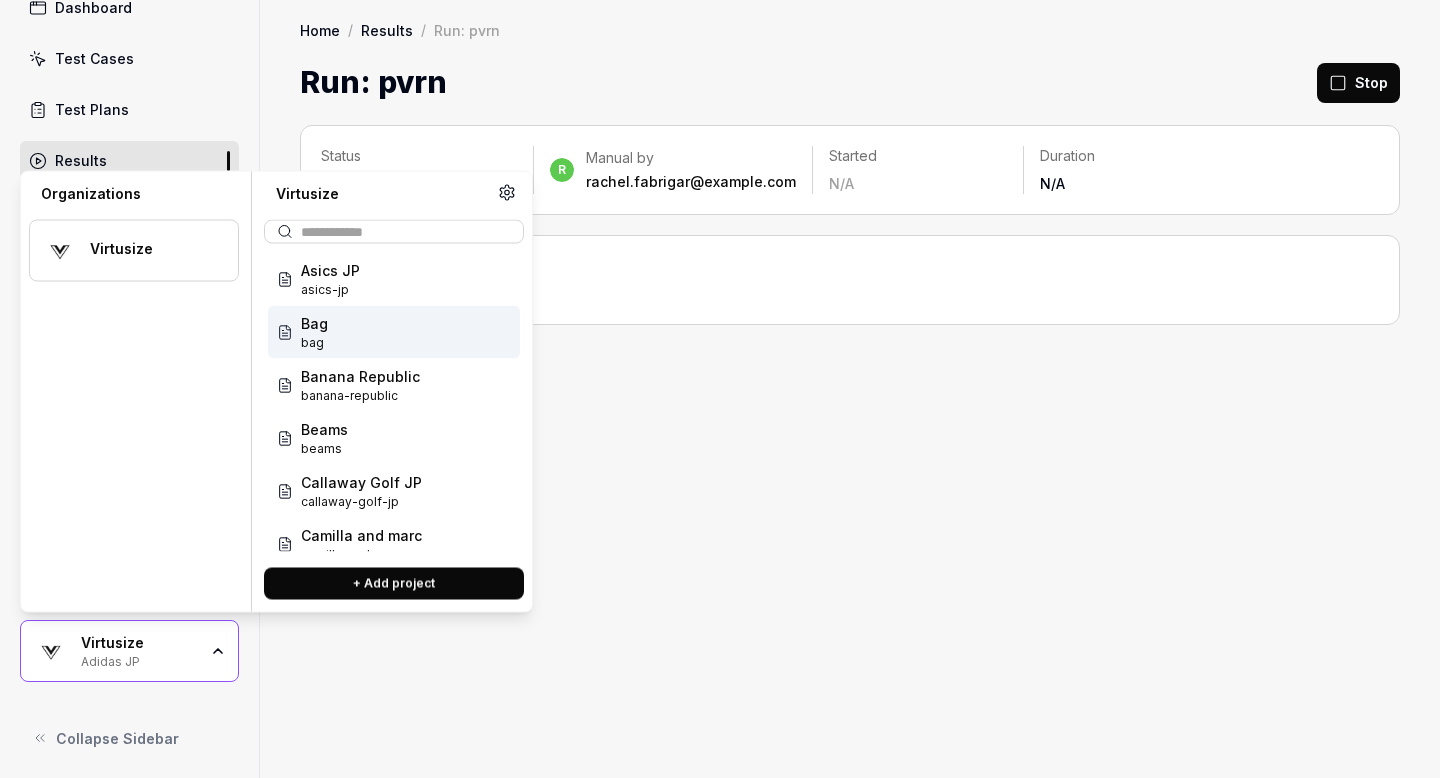 click on "Bag bag" at bounding box center [394, 332] 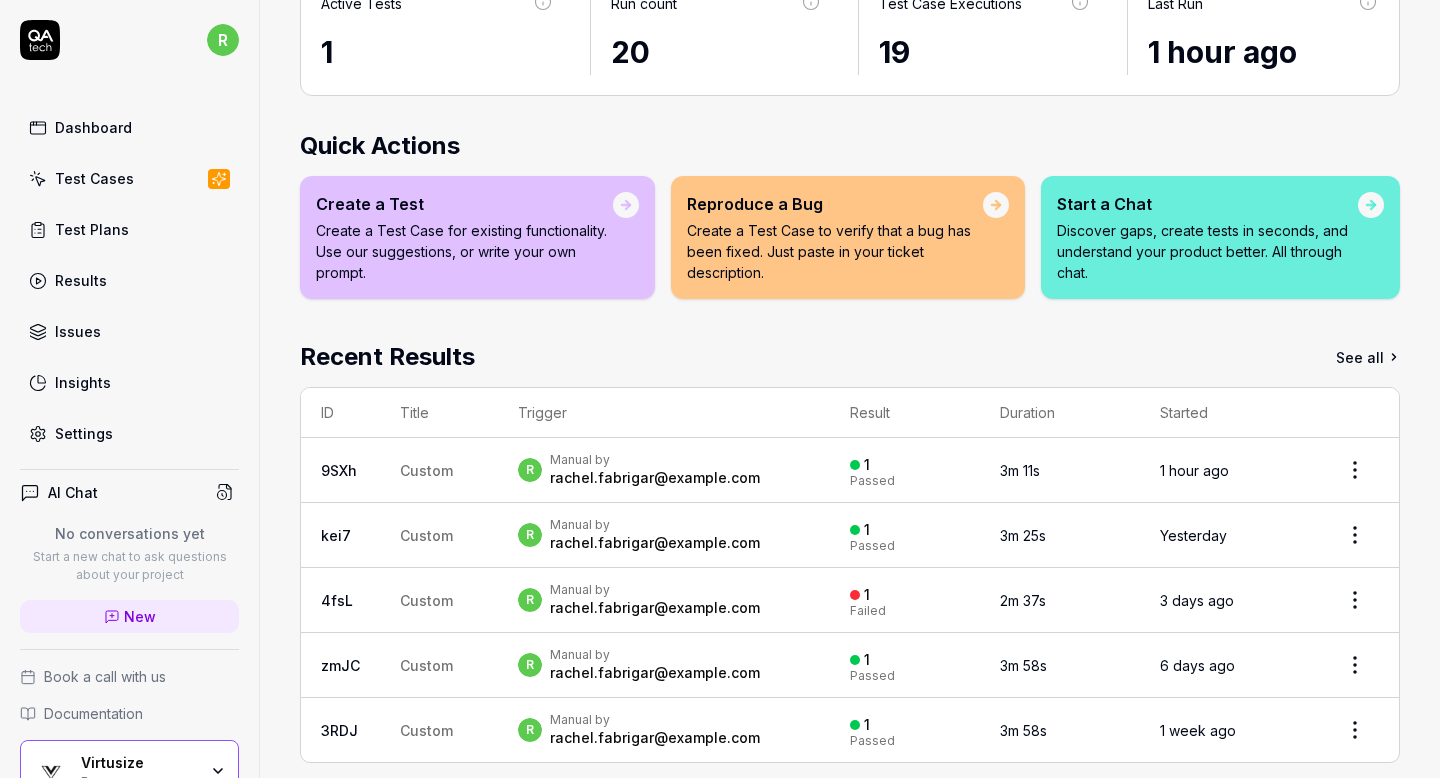 scroll, scrollTop: 181, scrollLeft: 0, axis: vertical 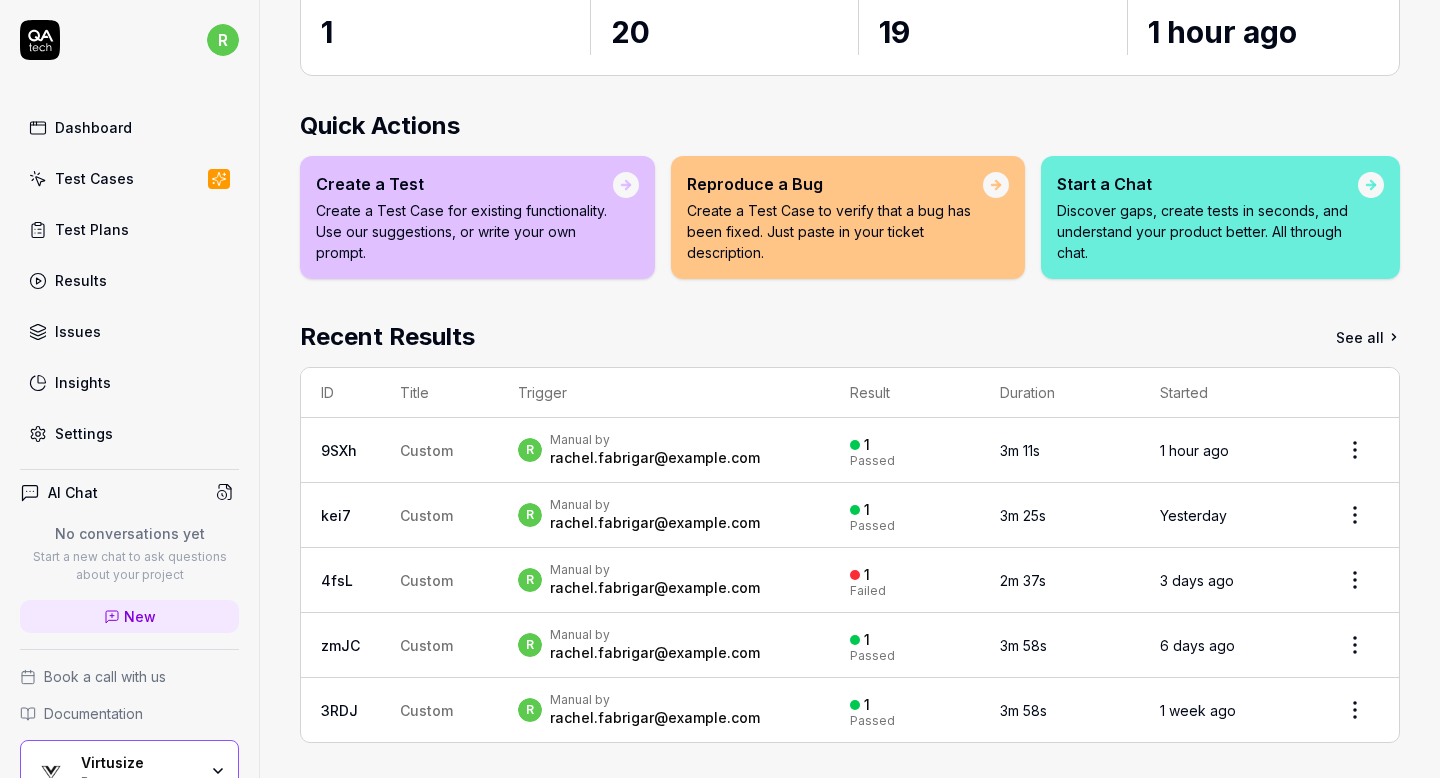 click on "Virtusize Bag" at bounding box center [129, 771] 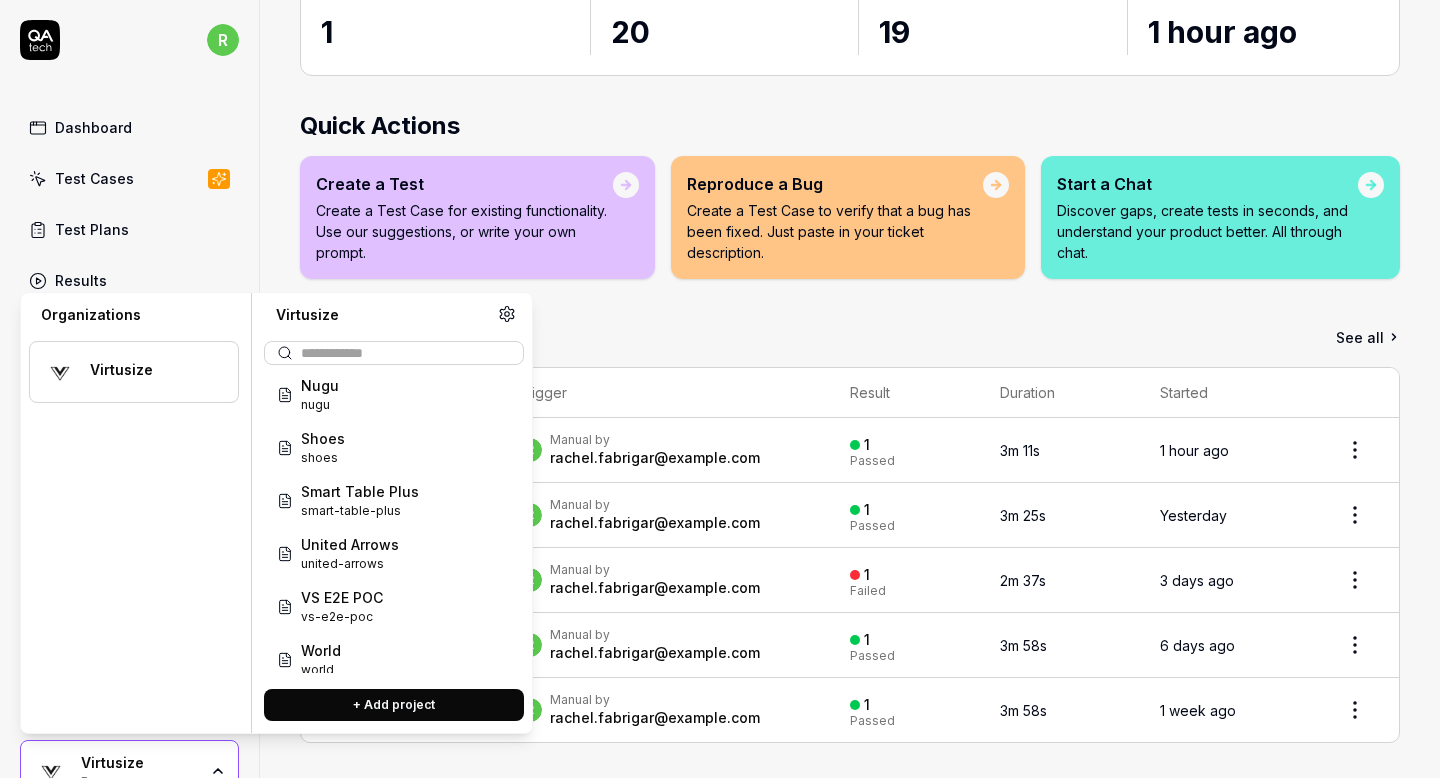scroll, scrollTop: 1246, scrollLeft: 0, axis: vertical 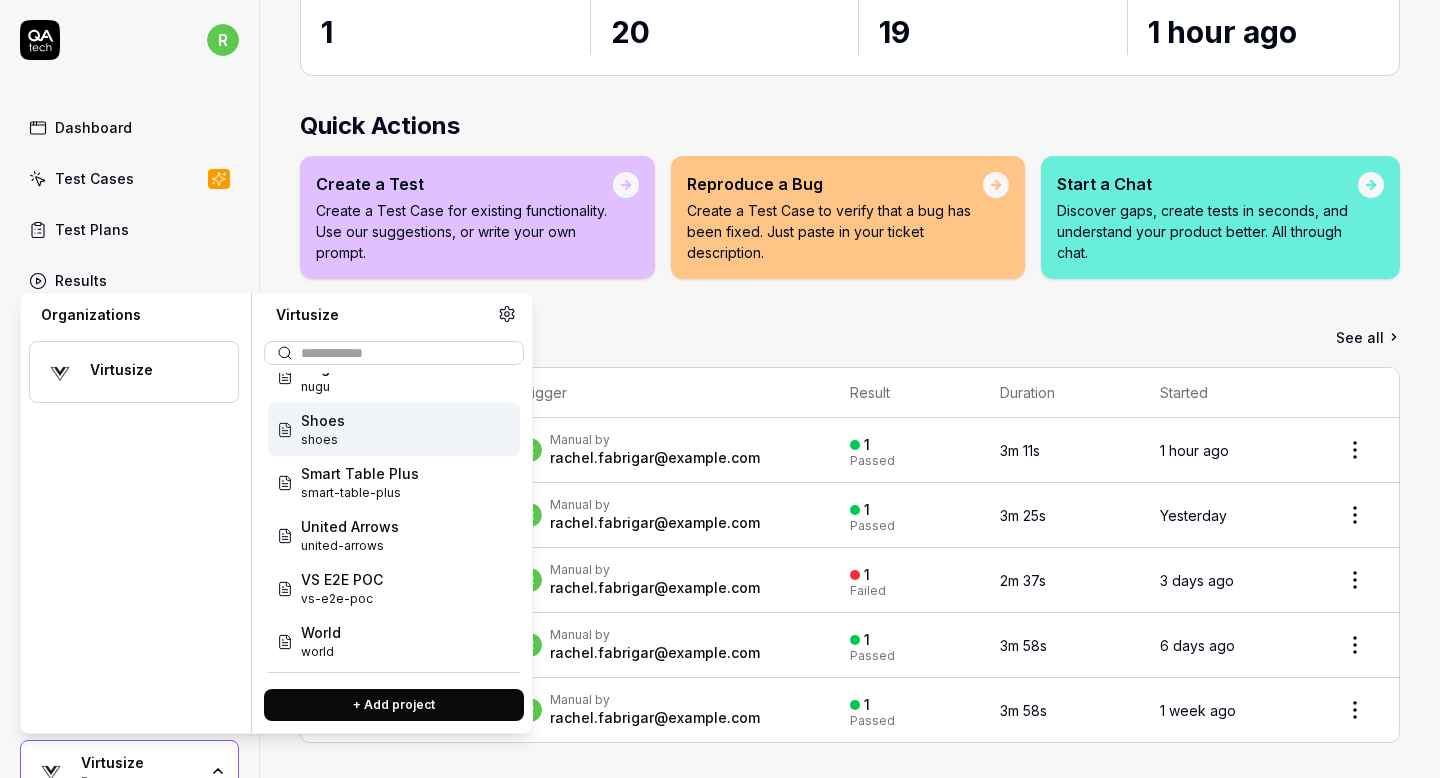 click on "Shoes shoes" at bounding box center (394, 429) 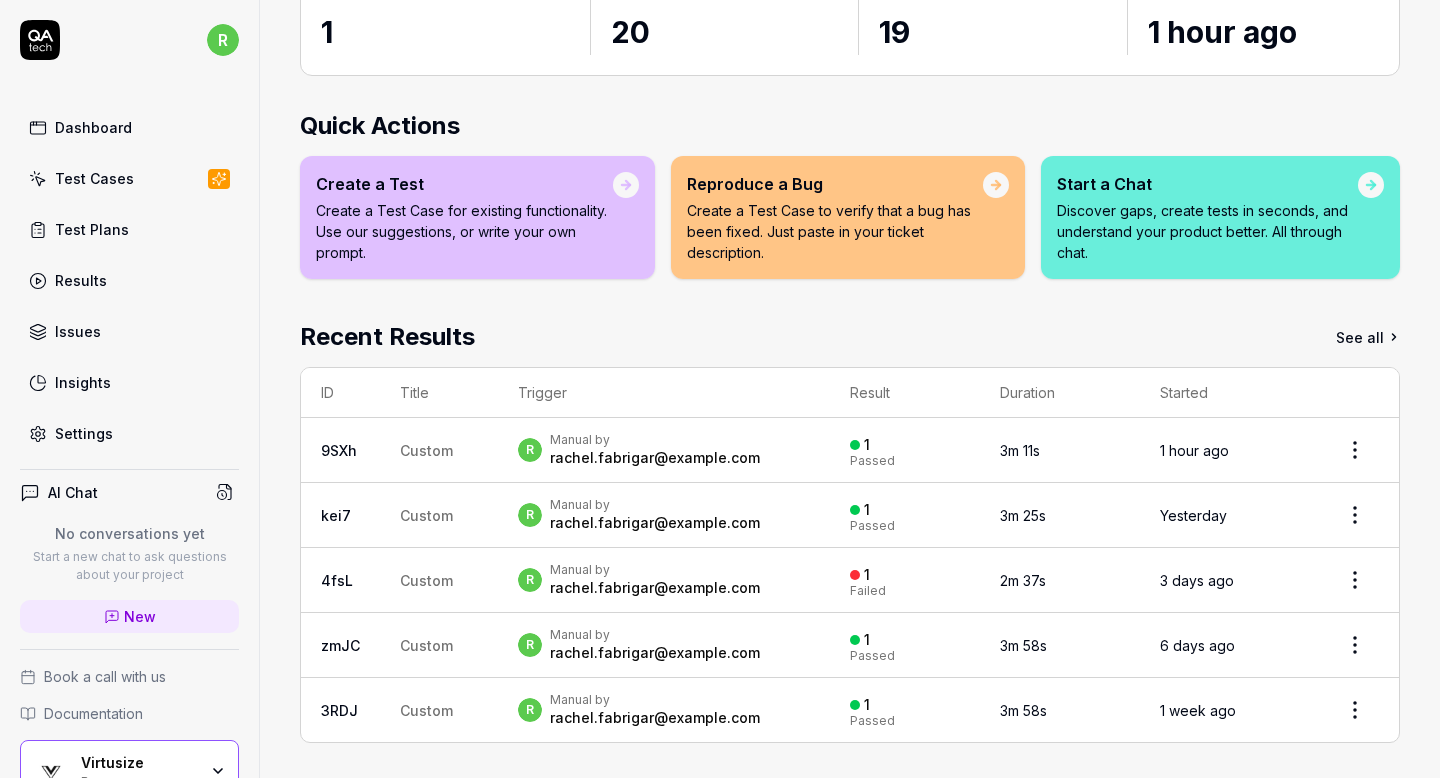scroll, scrollTop: 25, scrollLeft: 0, axis: vertical 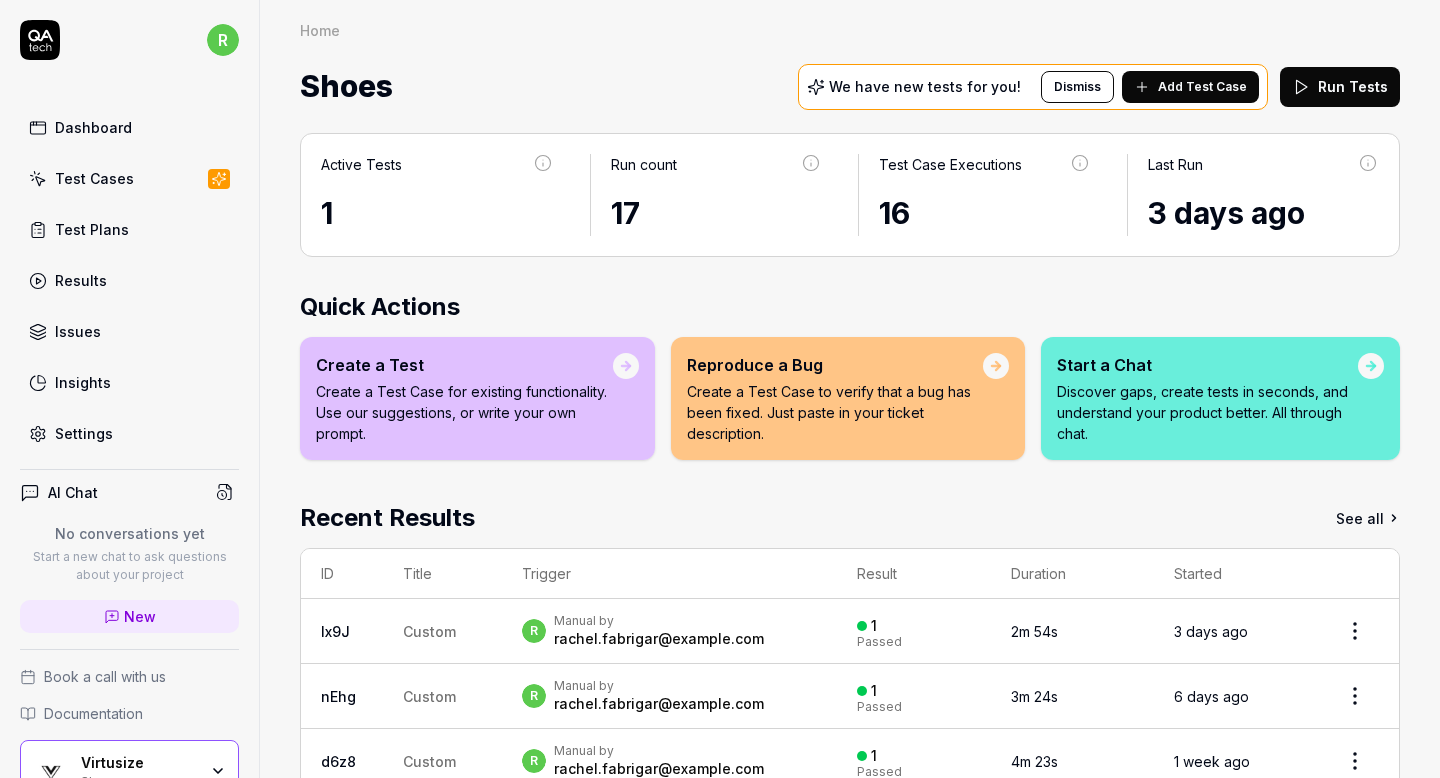 click on "Run Tests" at bounding box center (1340, 87) 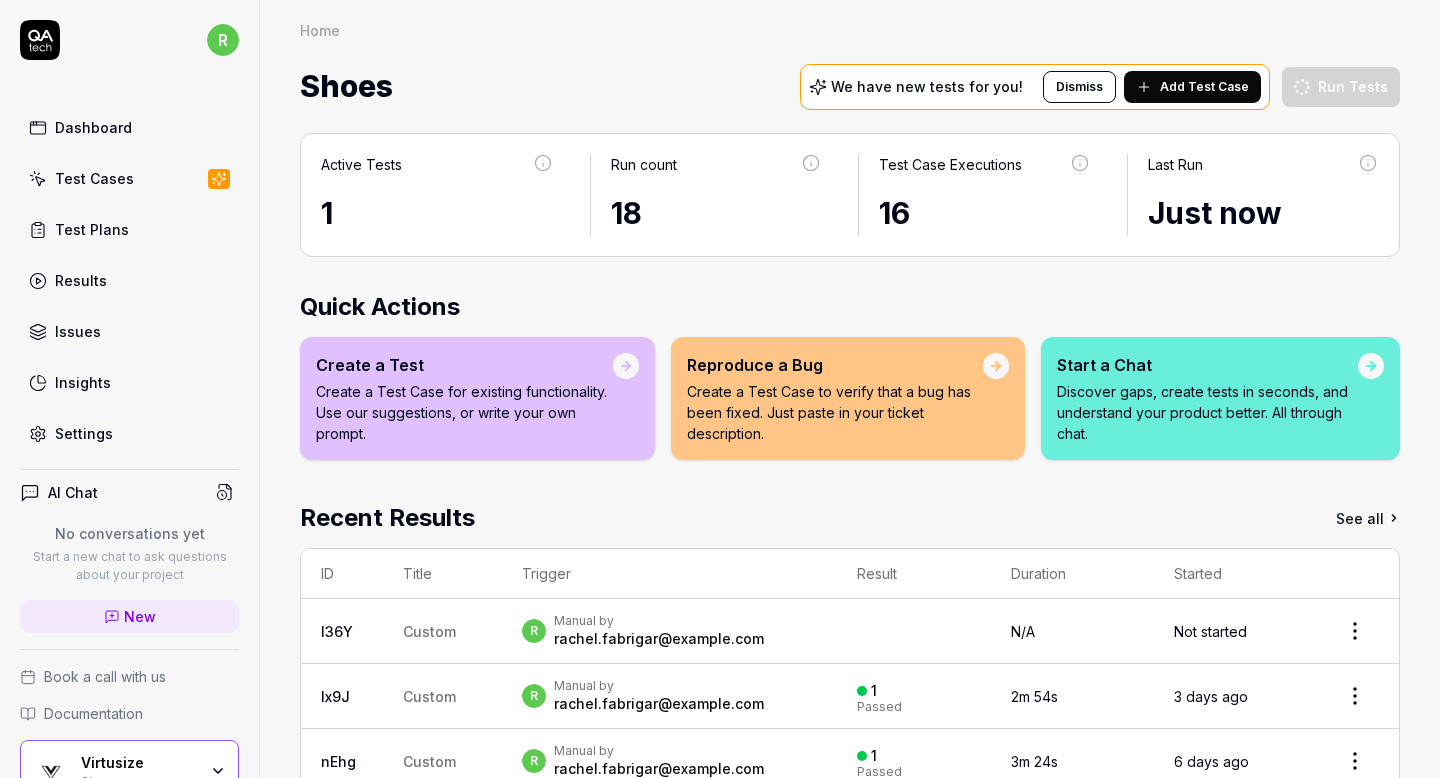 scroll, scrollTop: 121, scrollLeft: 0, axis: vertical 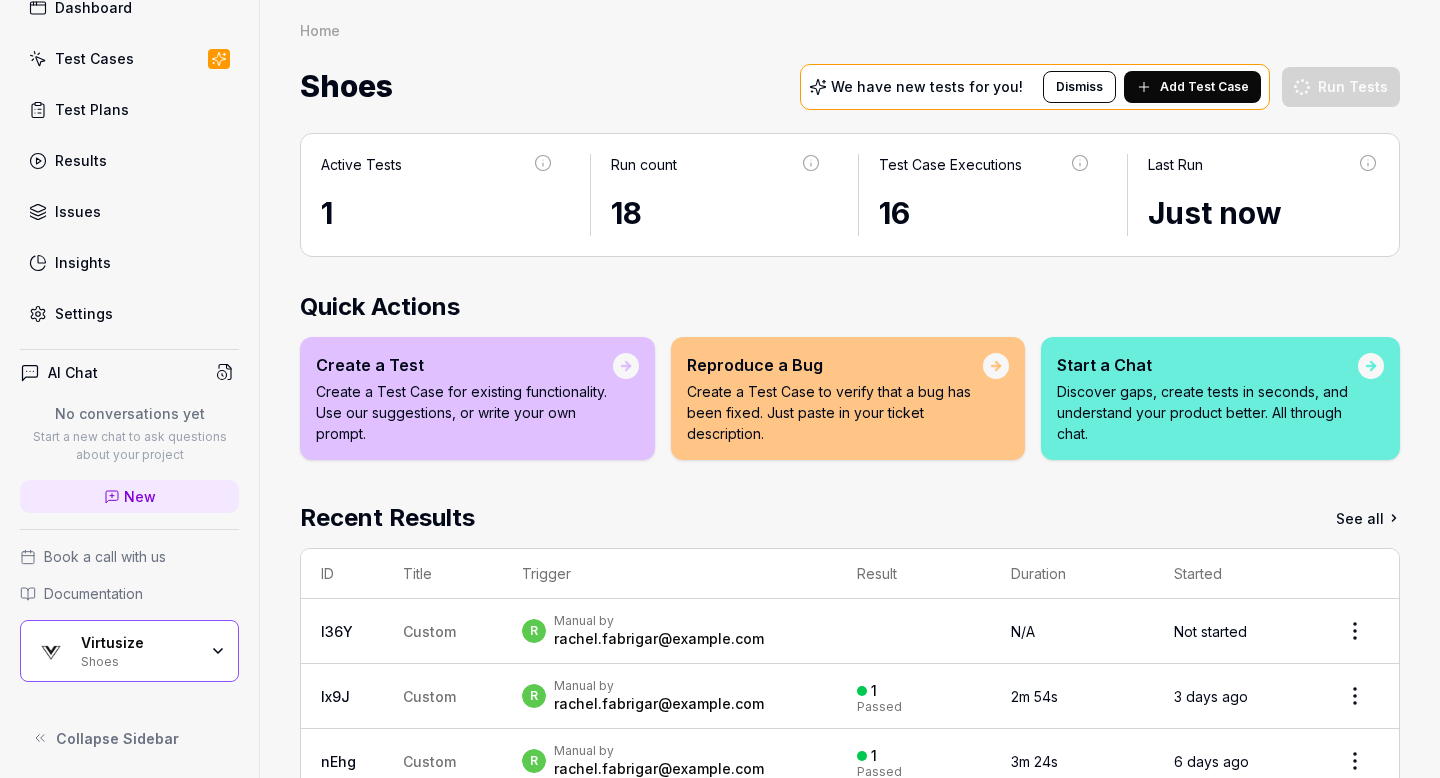 click on "Virtusize" at bounding box center [139, 643] 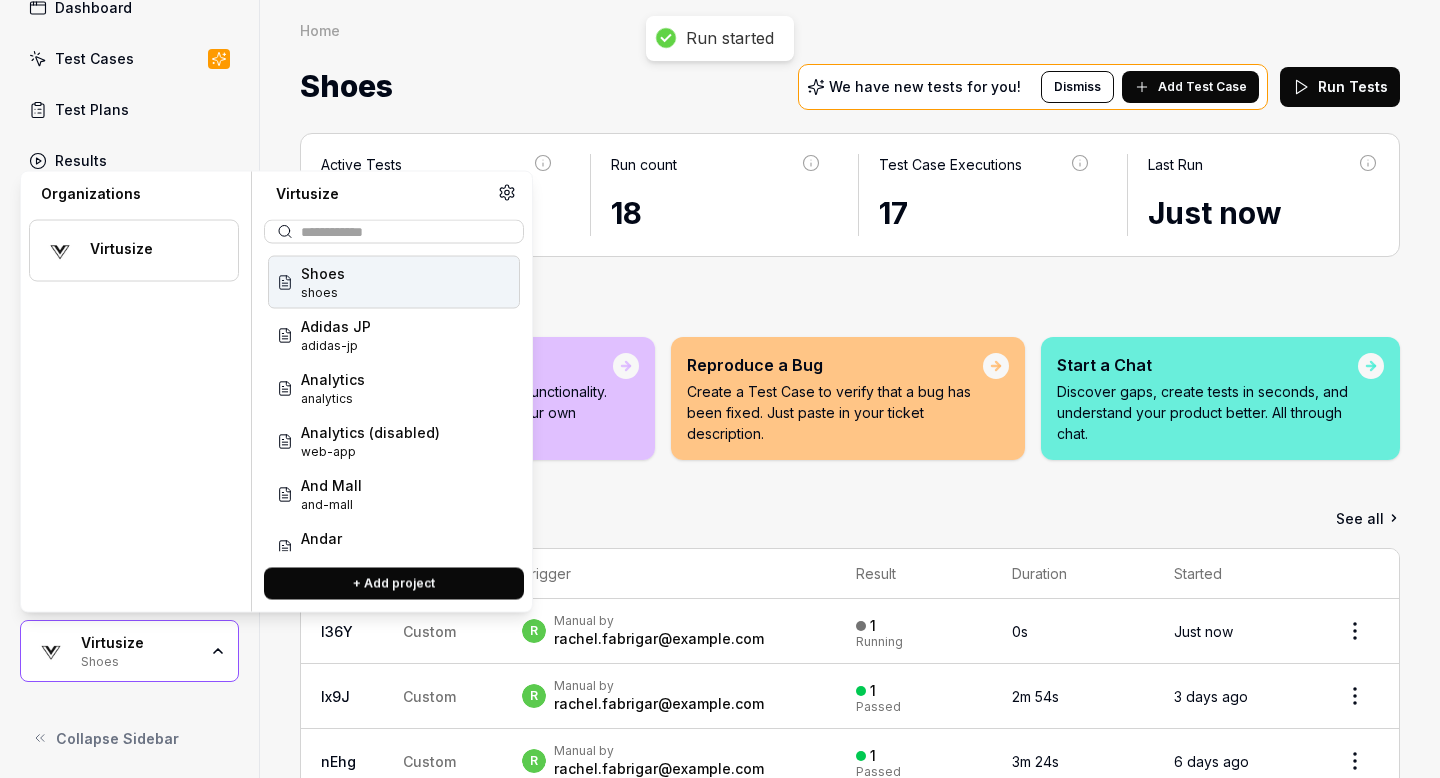 click at bounding box center (406, 231) 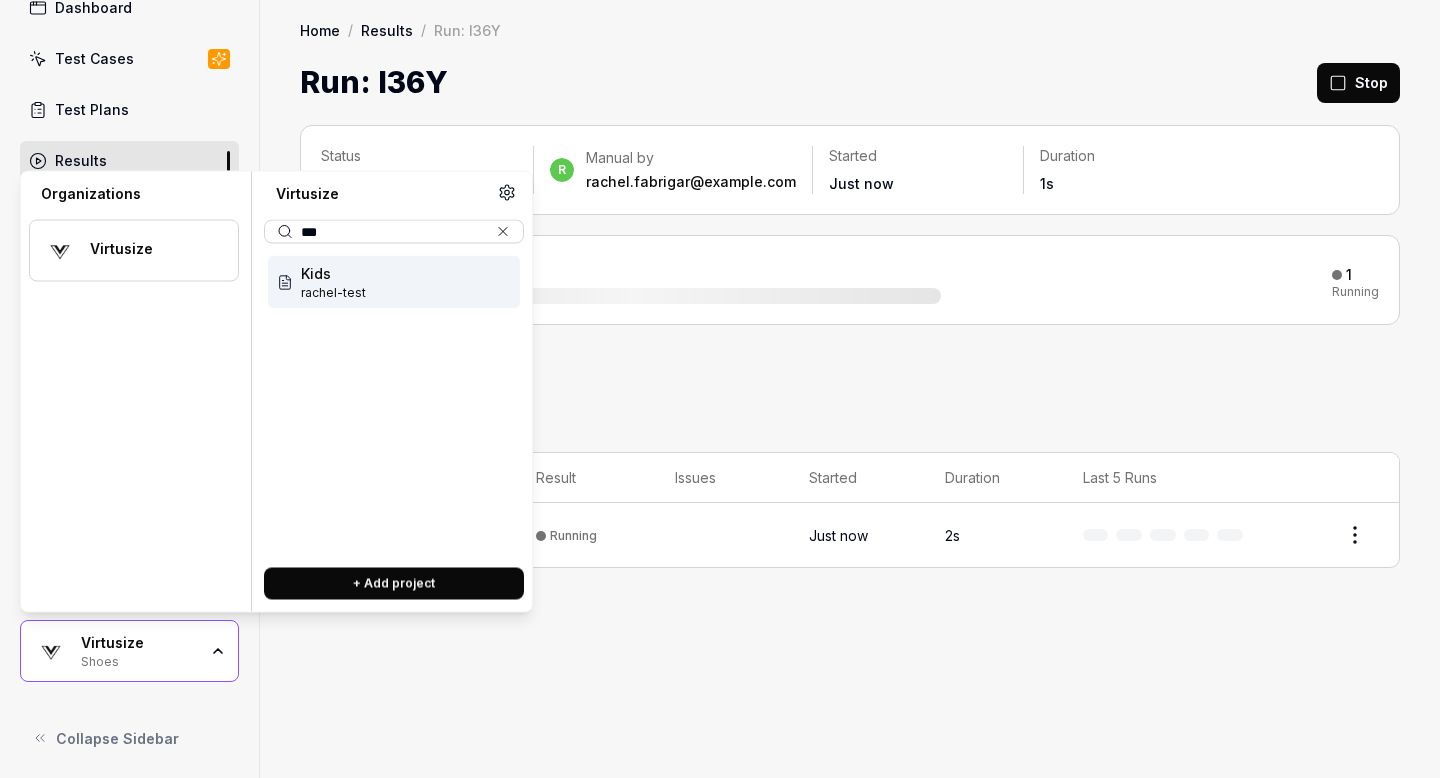 type on "***" 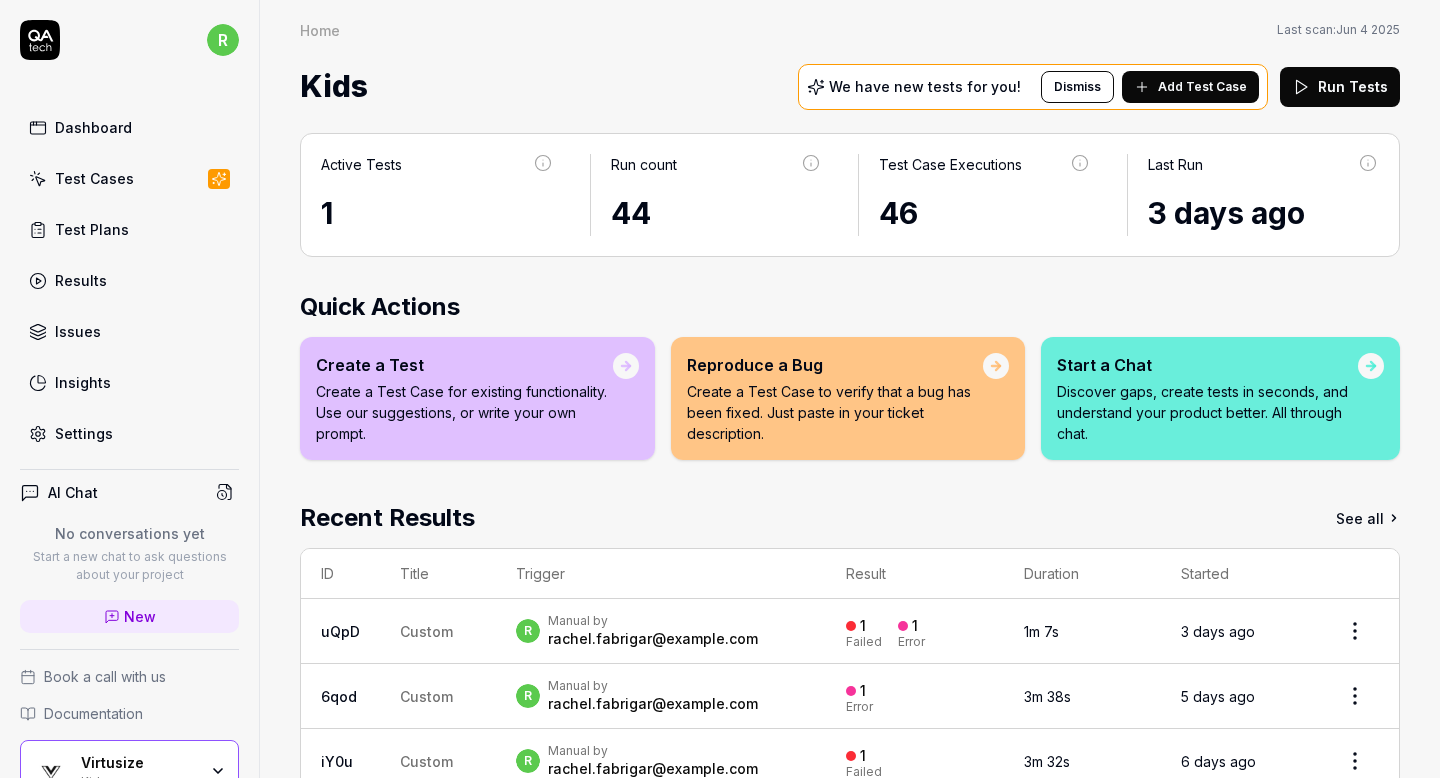click on "Run Tests" at bounding box center [1340, 87] 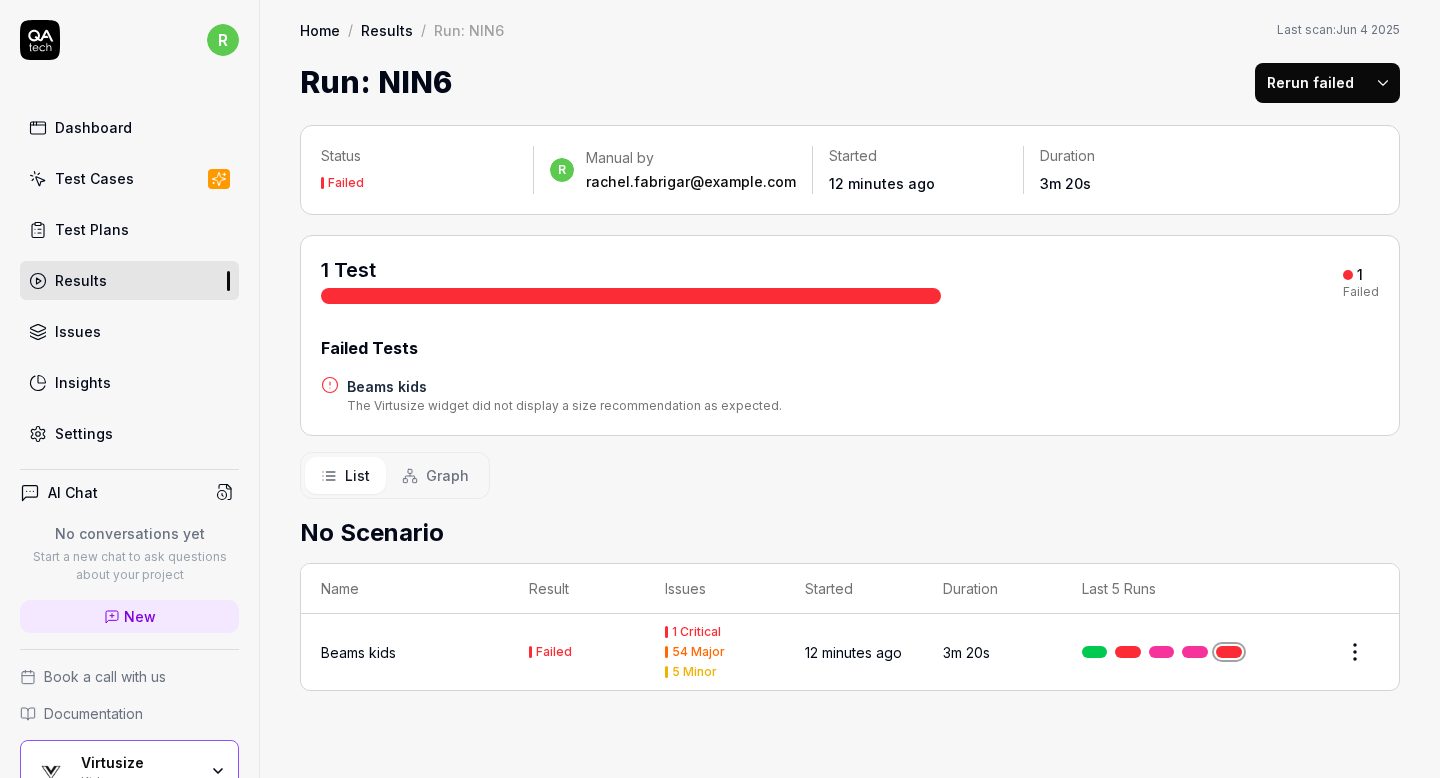 click on "Rerun failed" at bounding box center (1310, 83) 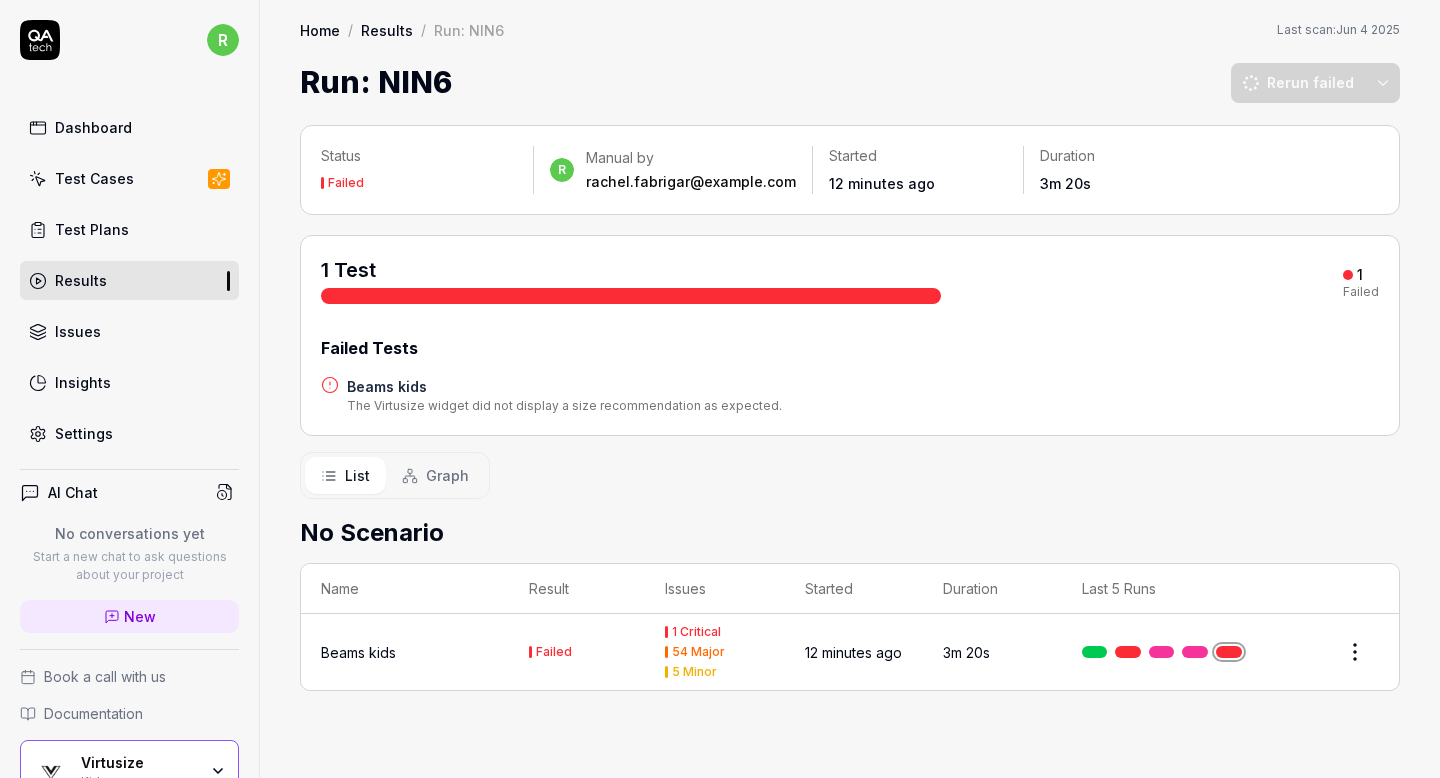 scroll, scrollTop: 121, scrollLeft: 0, axis: vertical 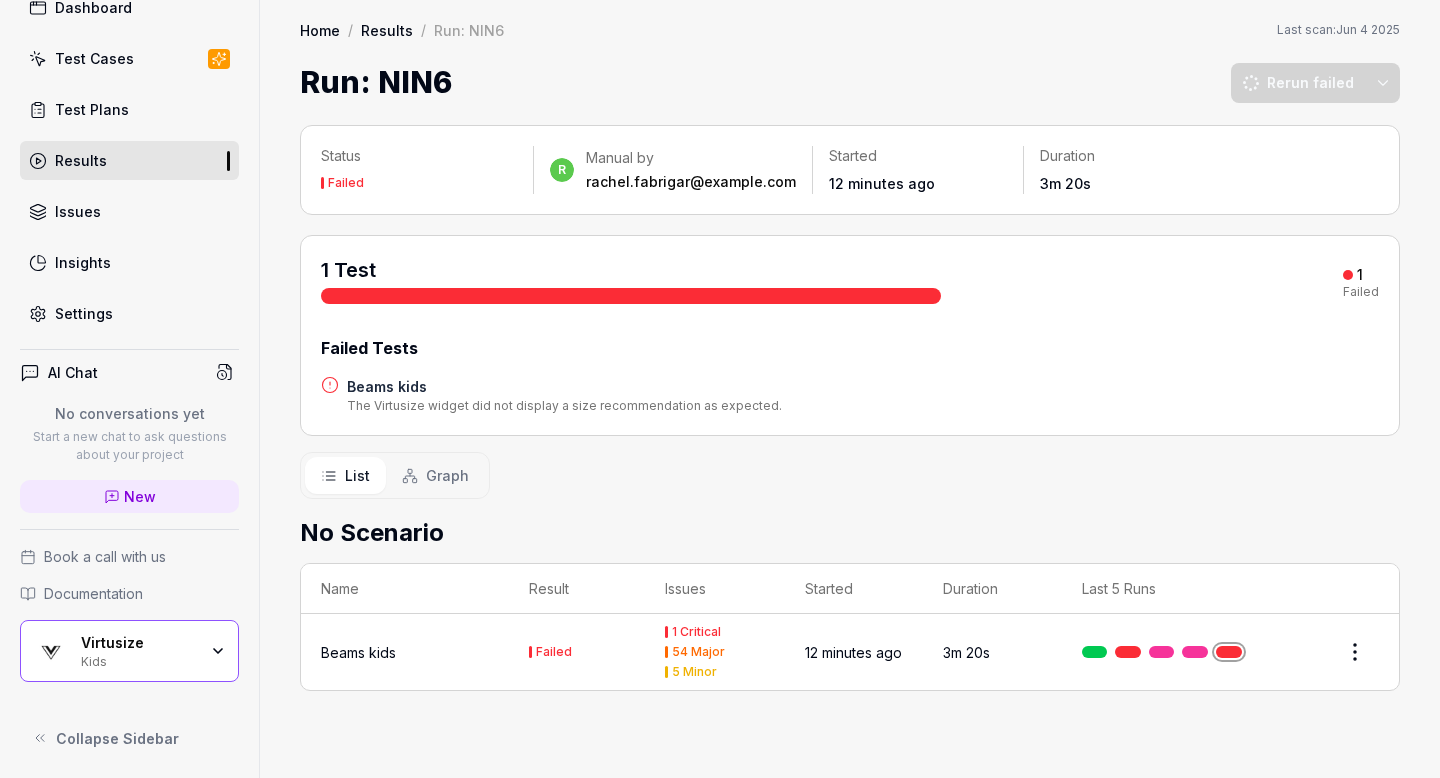 click on "Virtusize Kids" at bounding box center (129, 651) 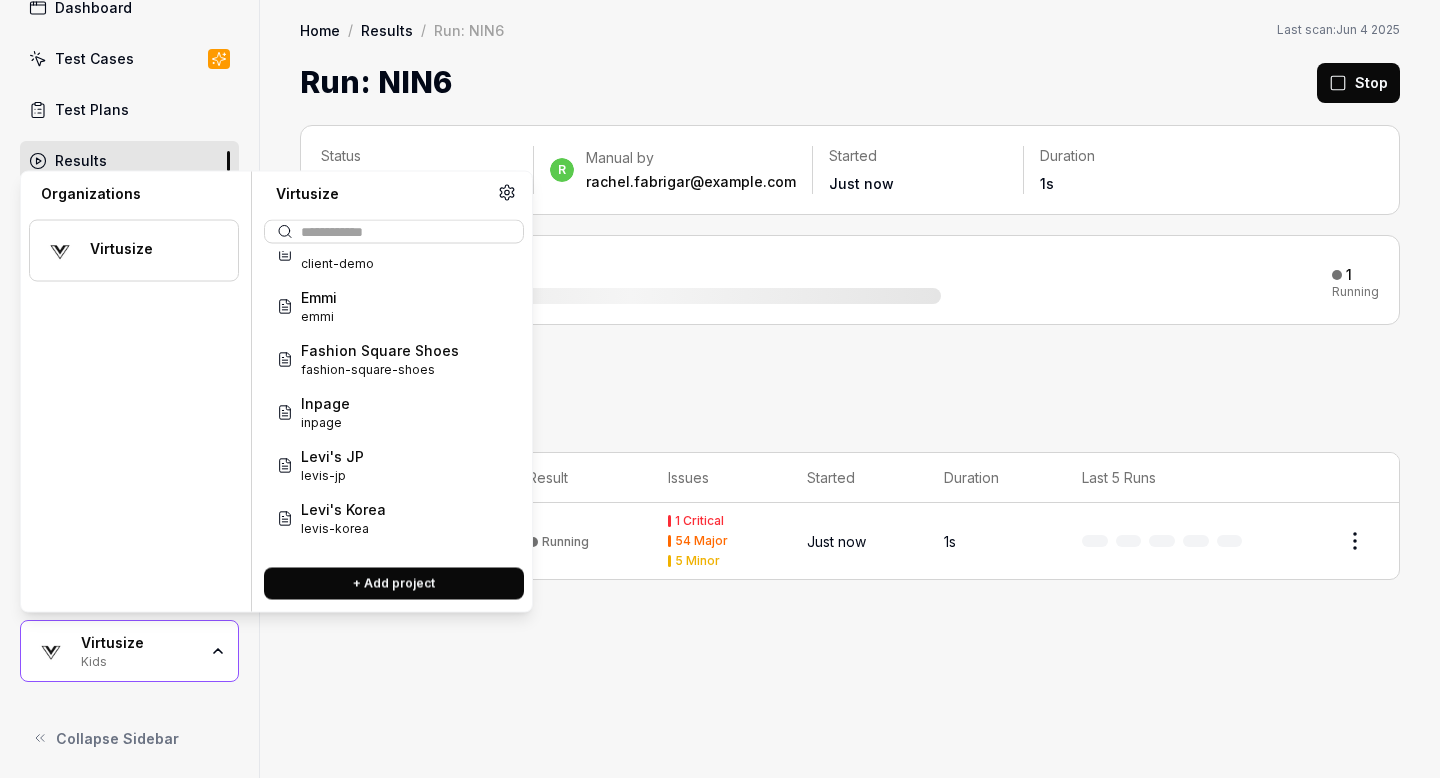 scroll, scrollTop: 779, scrollLeft: 0, axis: vertical 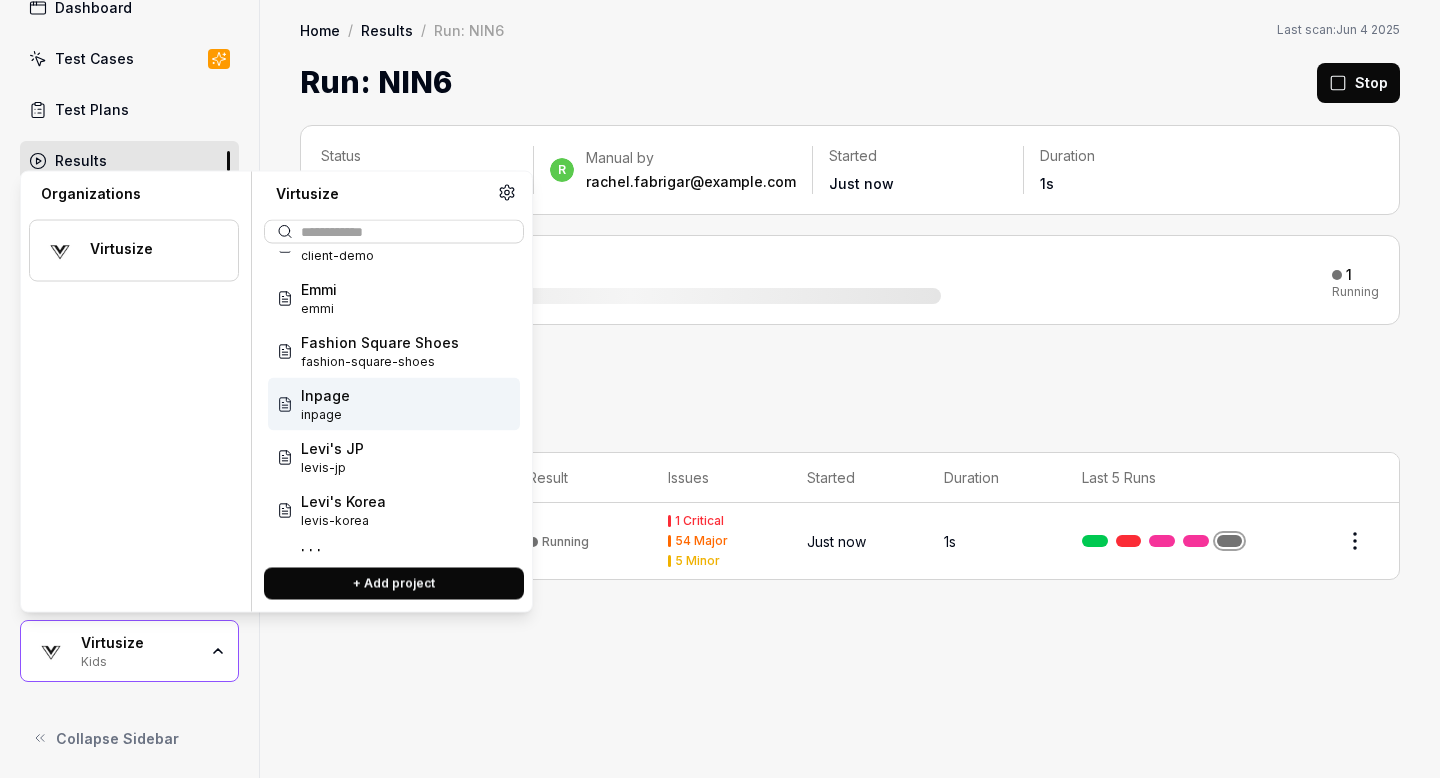 click on "inpage" at bounding box center [325, 415] 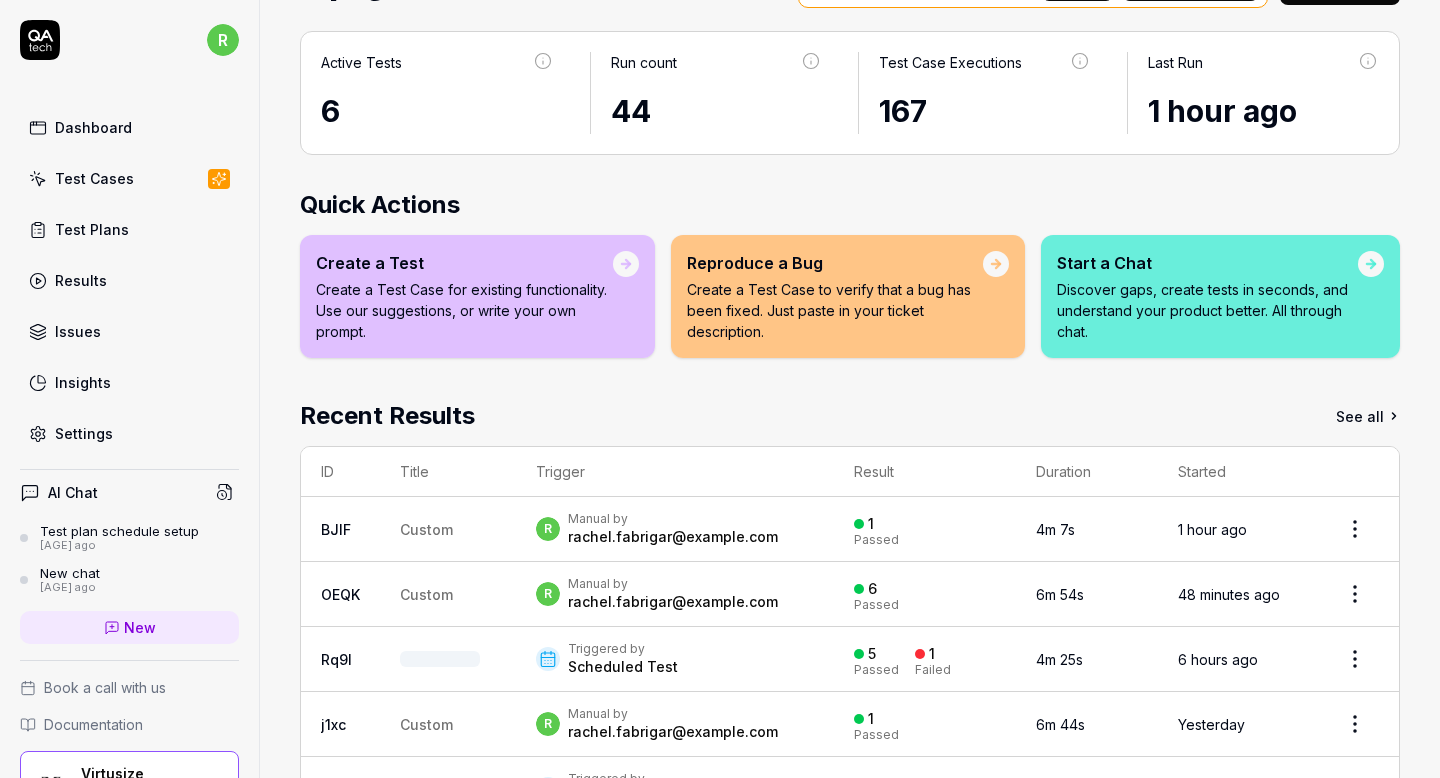 scroll, scrollTop: 104, scrollLeft: 0, axis: vertical 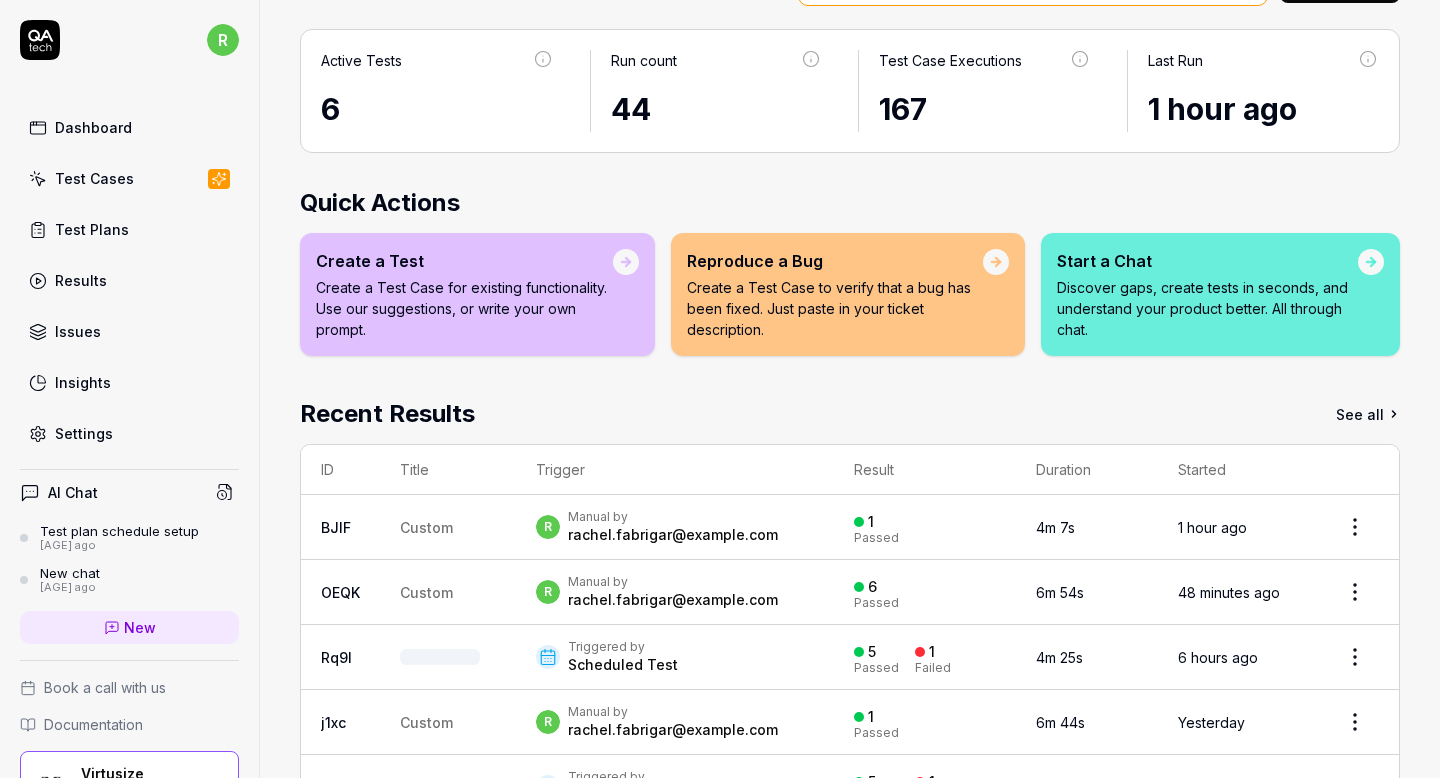 click on "Manual by" at bounding box center (673, 517) 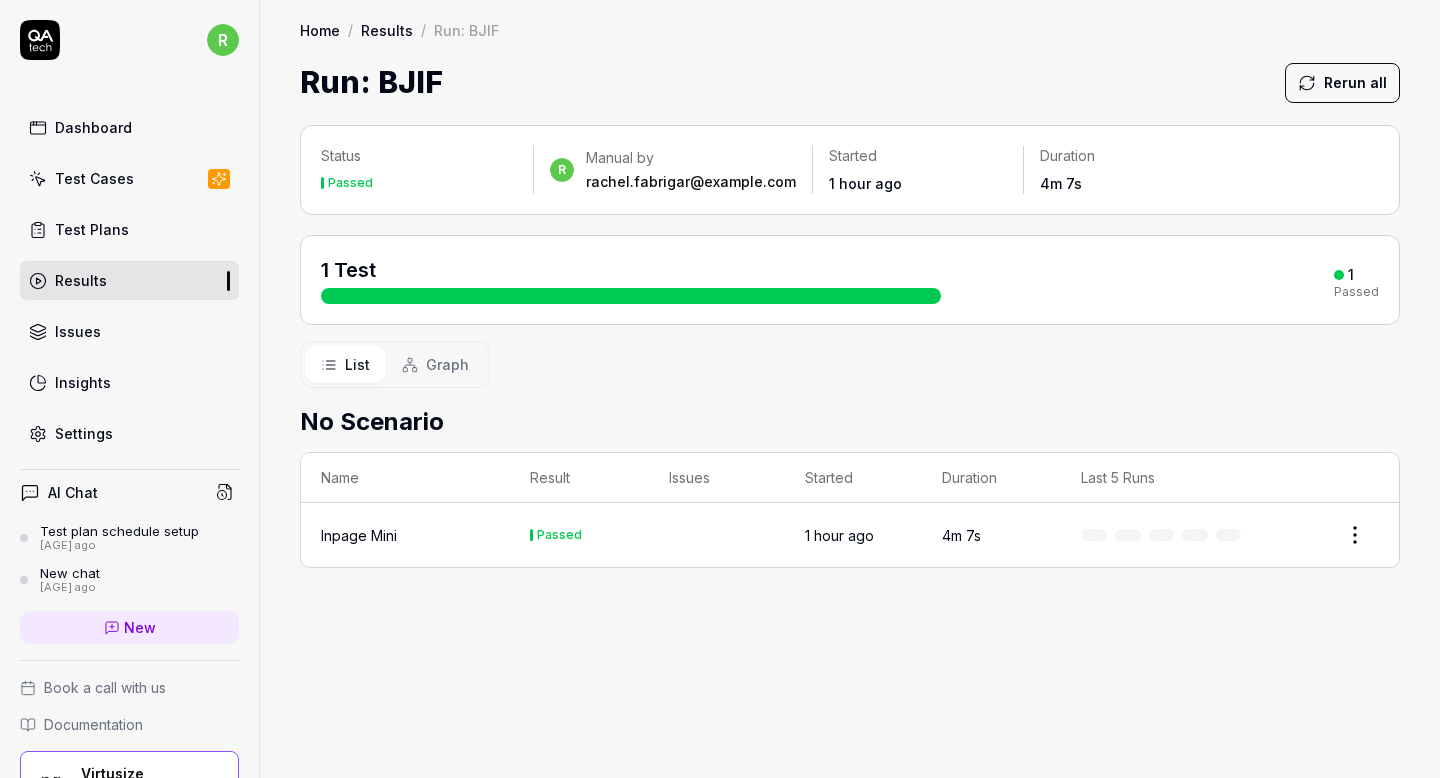 scroll, scrollTop: 0, scrollLeft: 0, axis: both 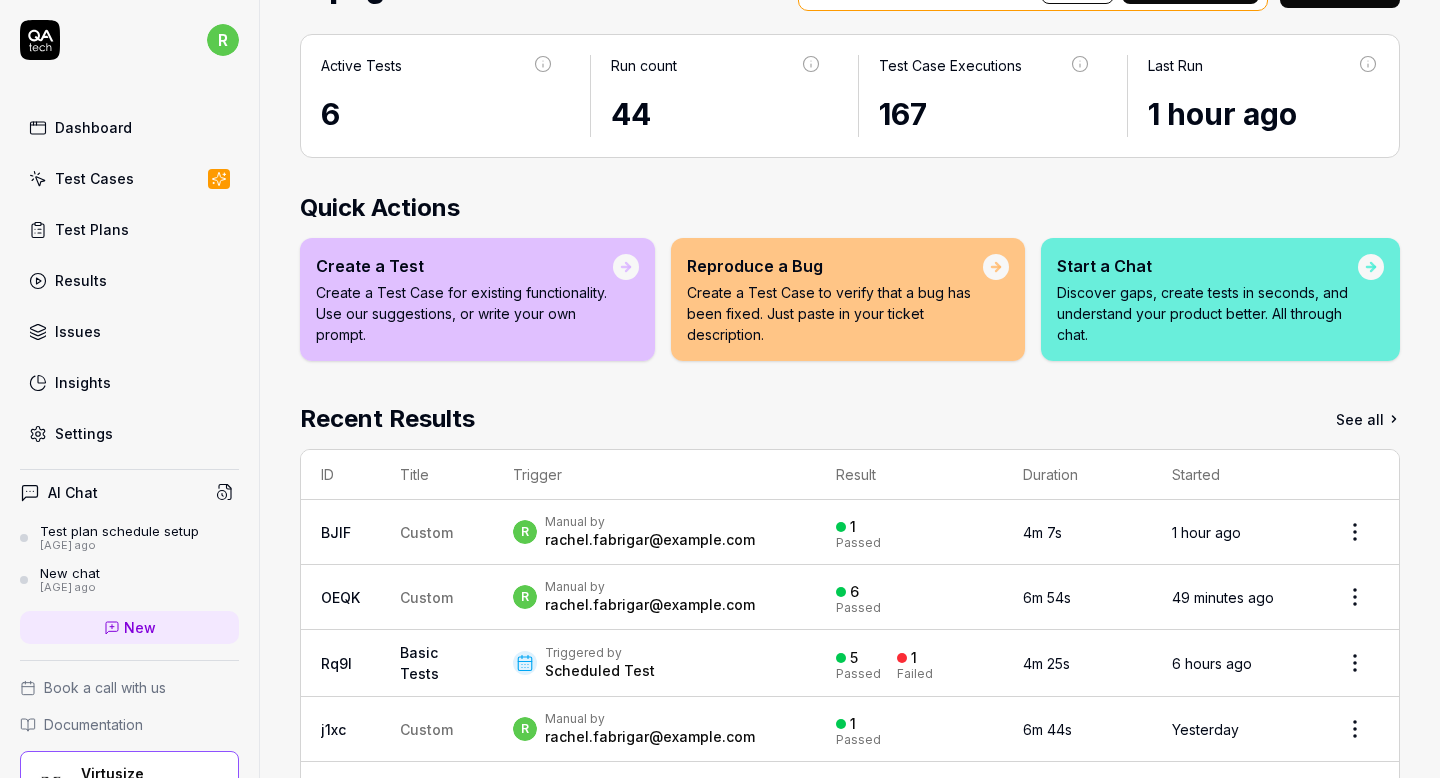 click on "Manual by" at bounding box center [650, 587] 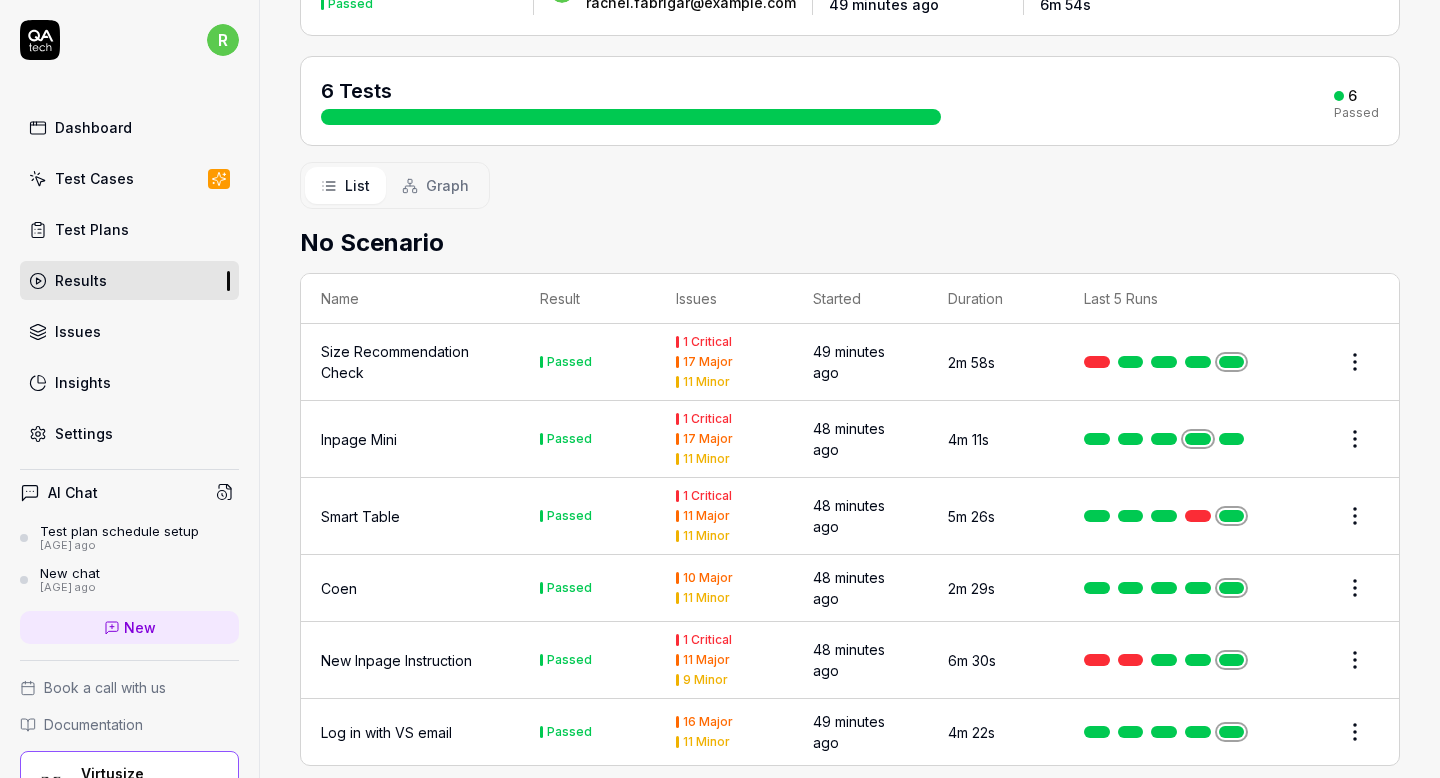 scroll, scrollTop: 201, scrollLeft: 0, axis: vertical 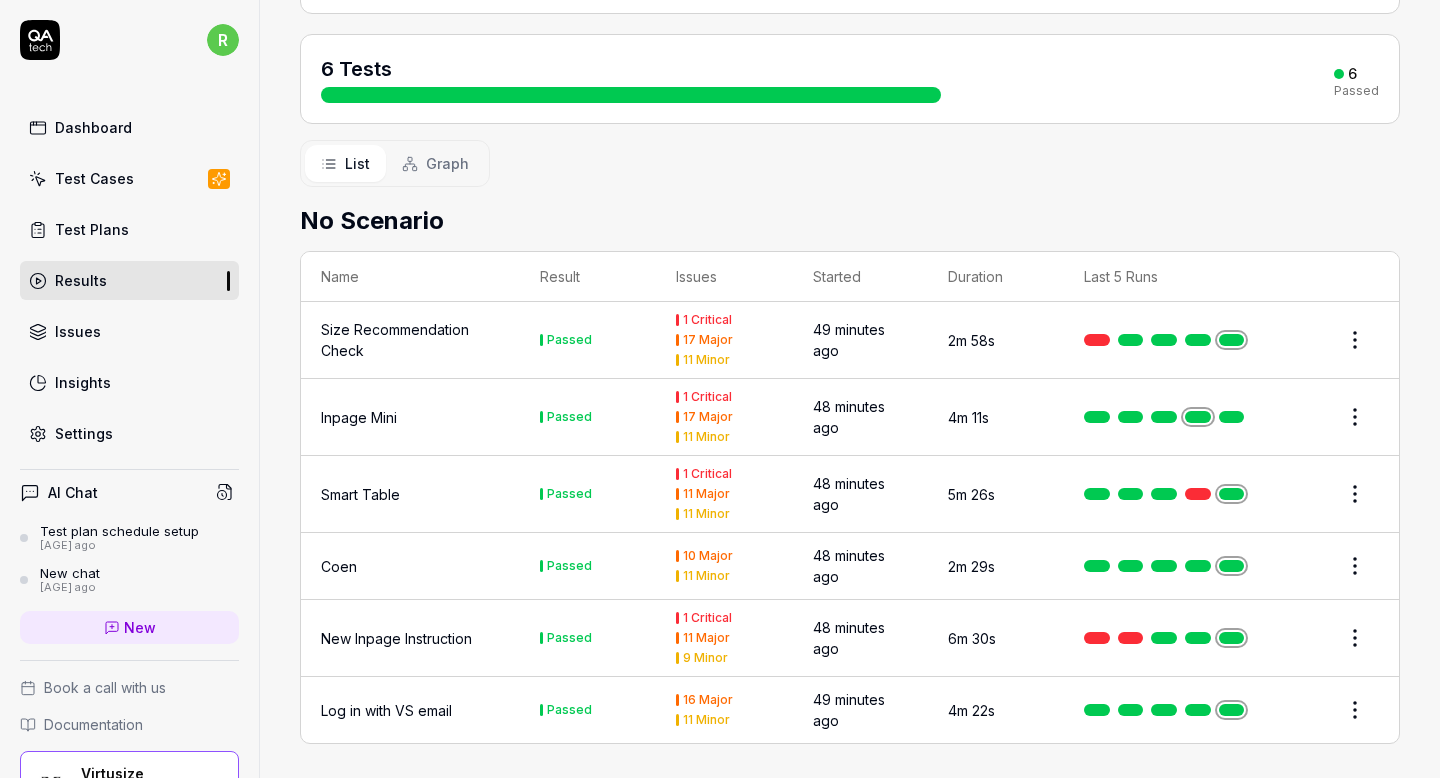 click on "New Inpage Instruction" at bounding box center (396, 638) 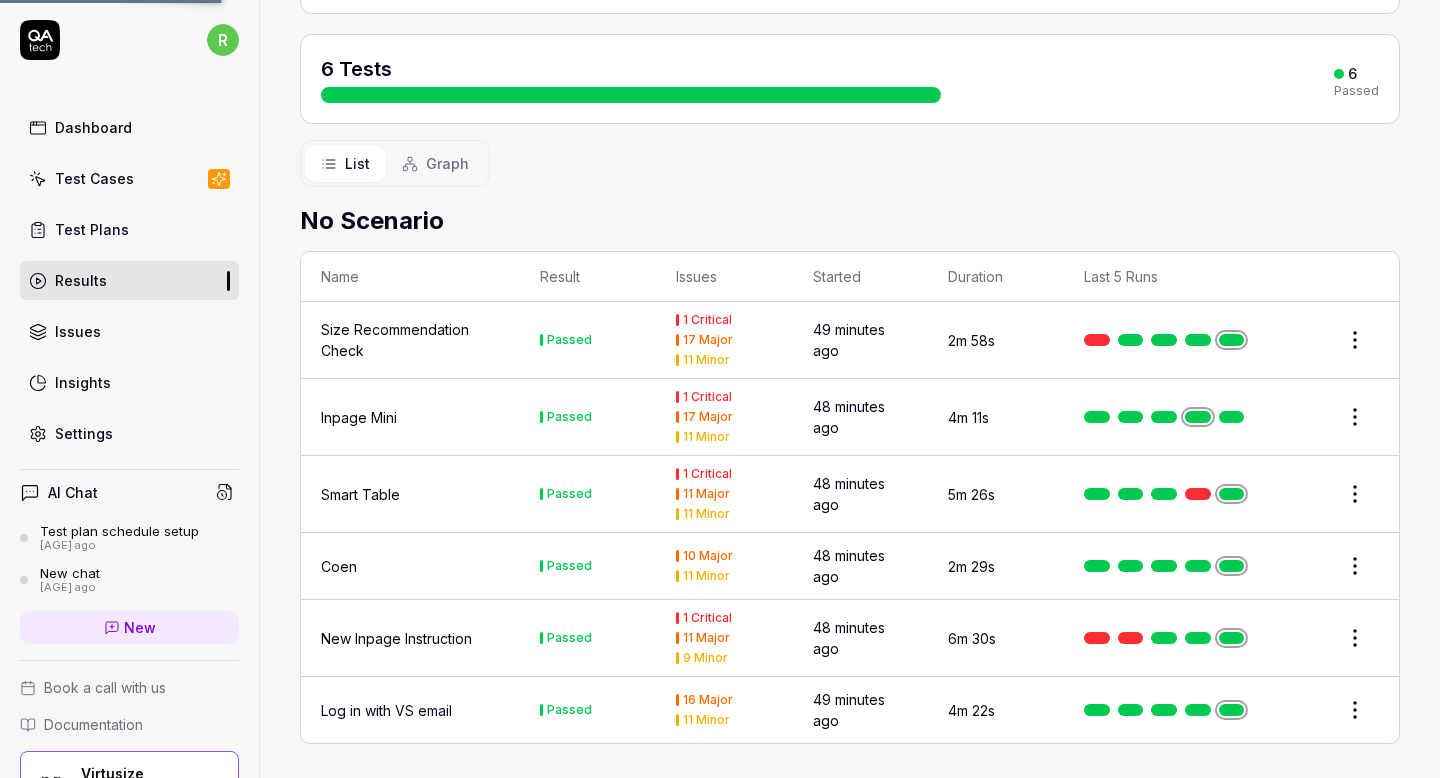 scroll, scrollTop: 0, scrollLeft: 0, axis: both 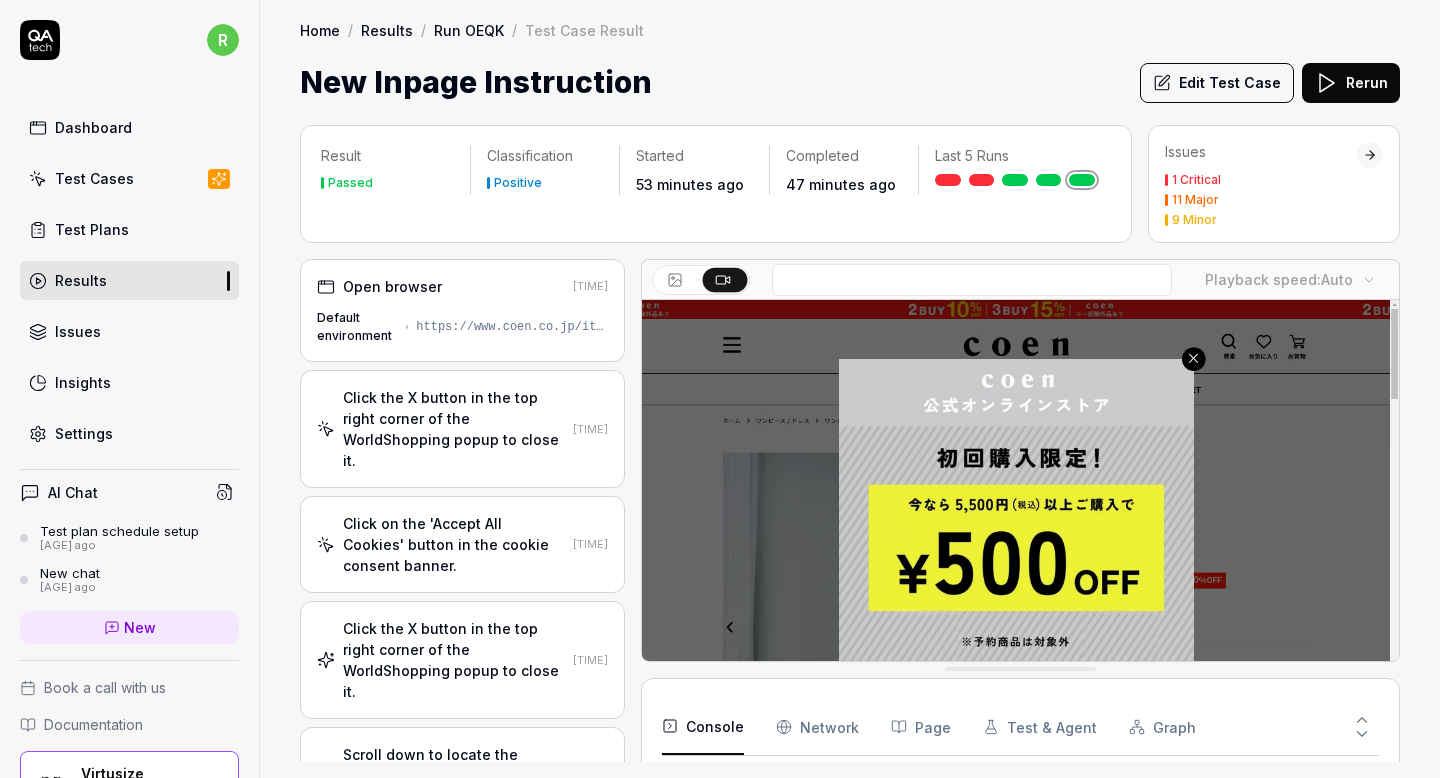 click on "New Inpage Instruction Edit Test Case Rerun" at bounding box center [850, 82] 